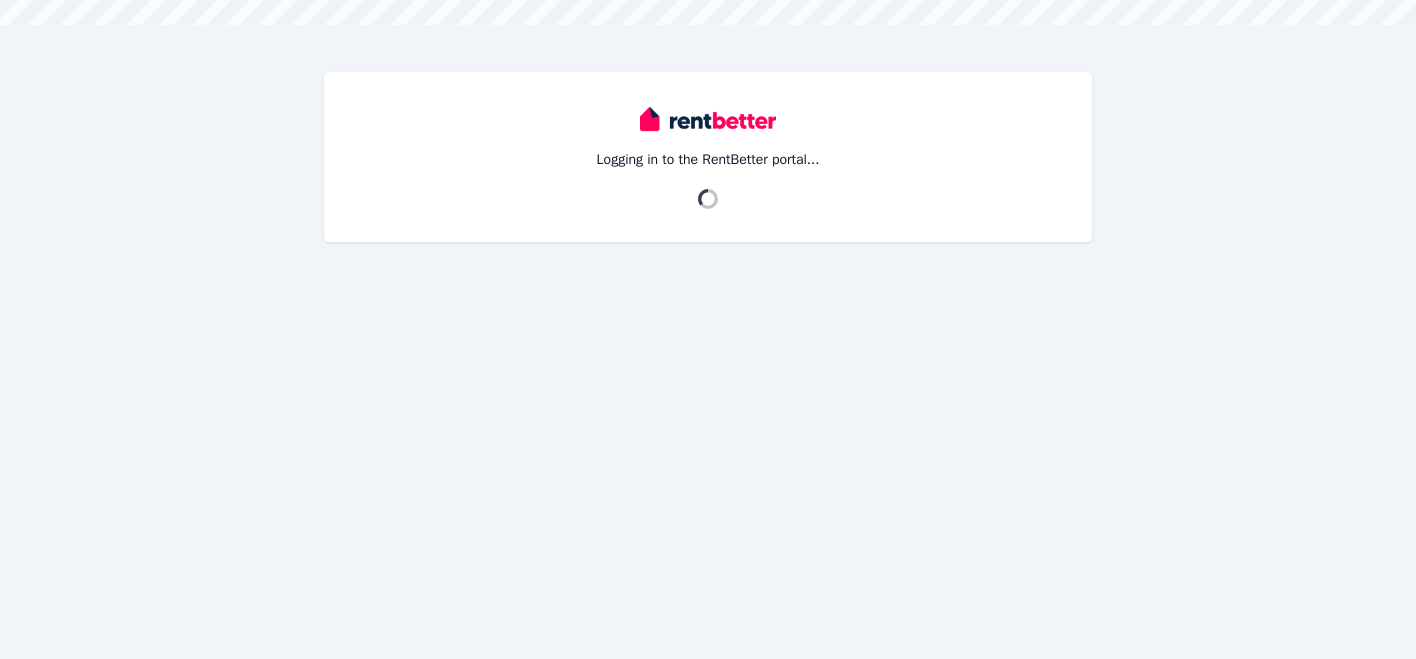 scroll, scrollTop: 0, scrollLeft: 0, axis: both 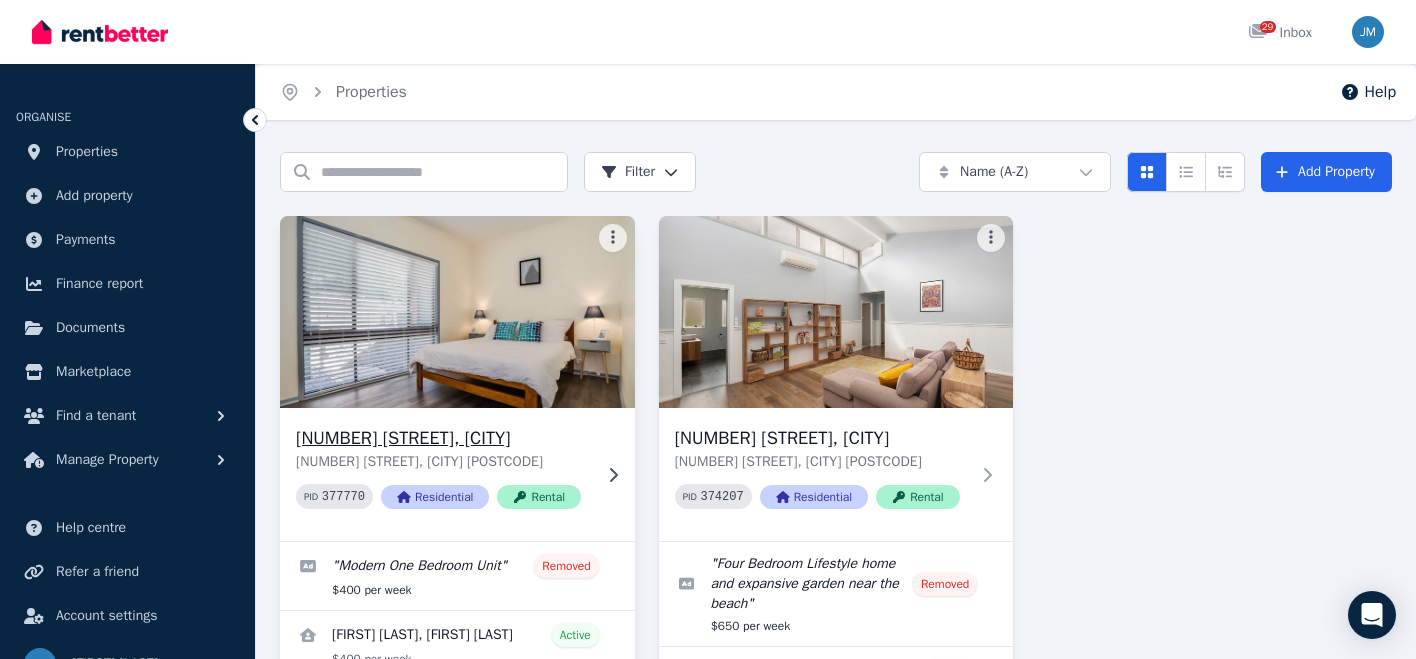 click 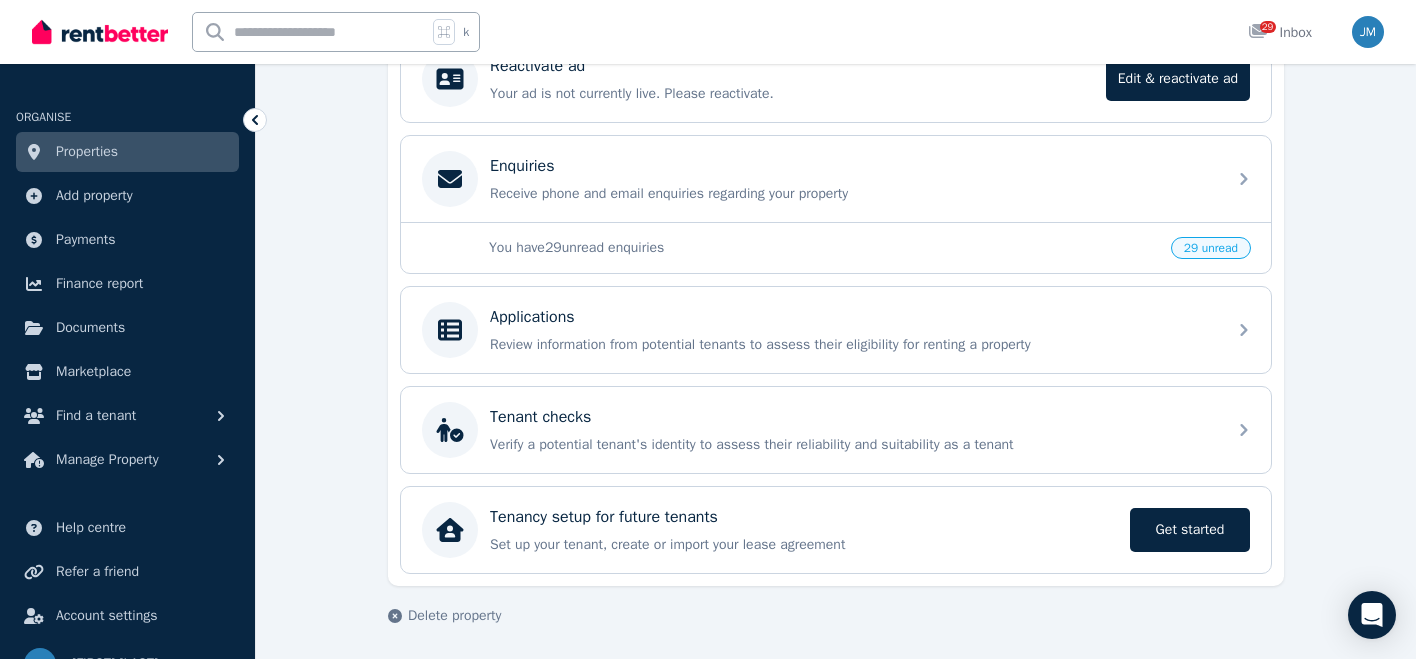 scroll, scrollTop: 443, scrollLeft: 0, axis: vertical 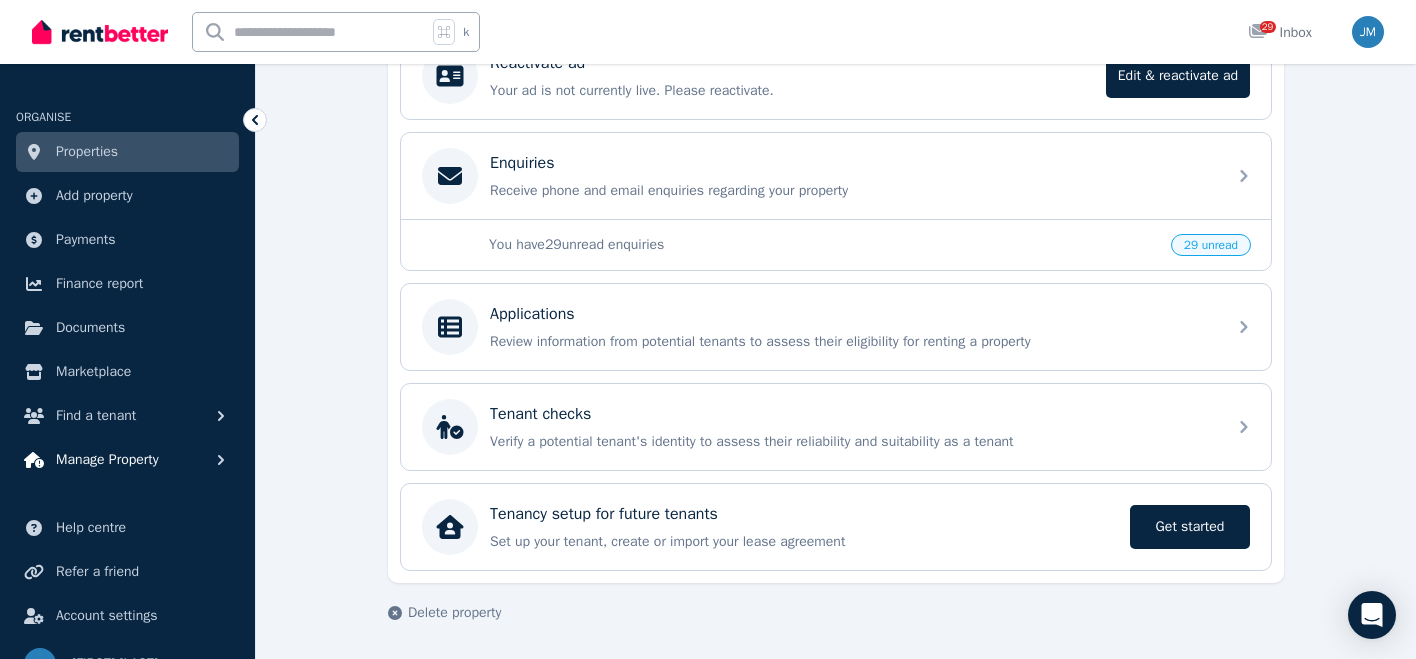 click on "Manage Property" at bounding box center (107, 460) 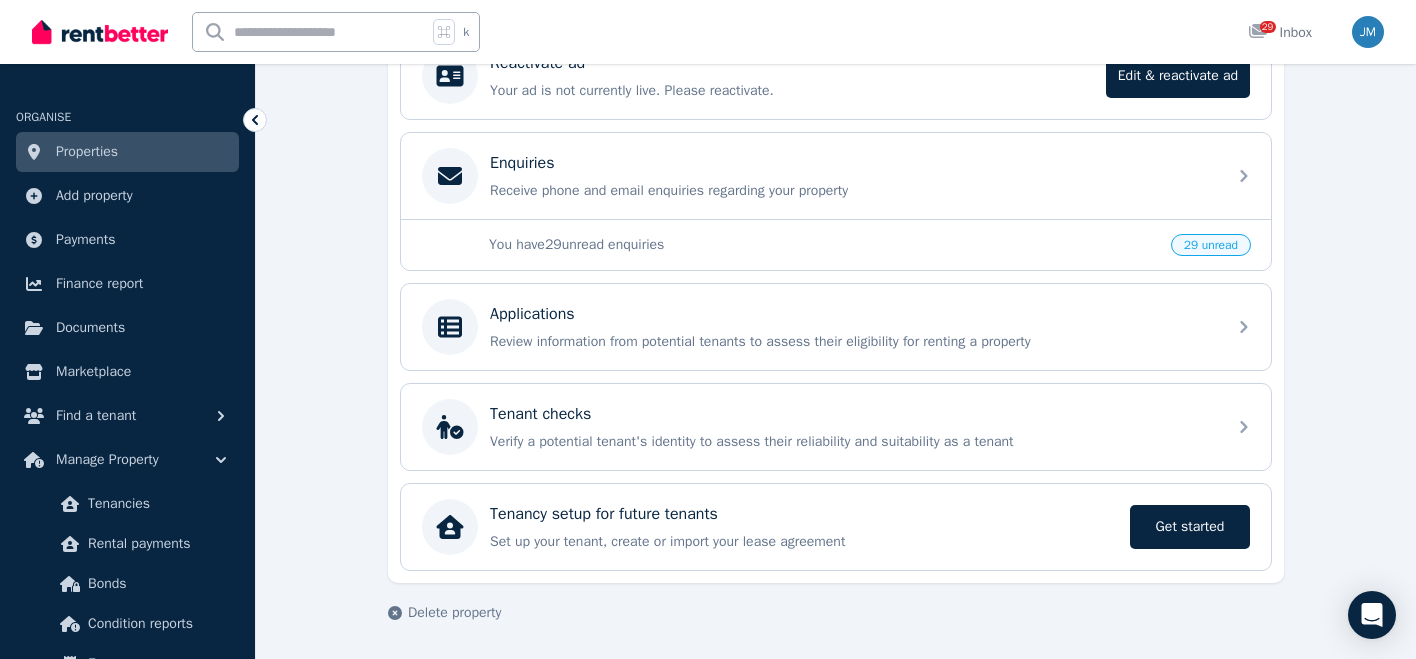 click on "**********" at bounding box center [836, 184] 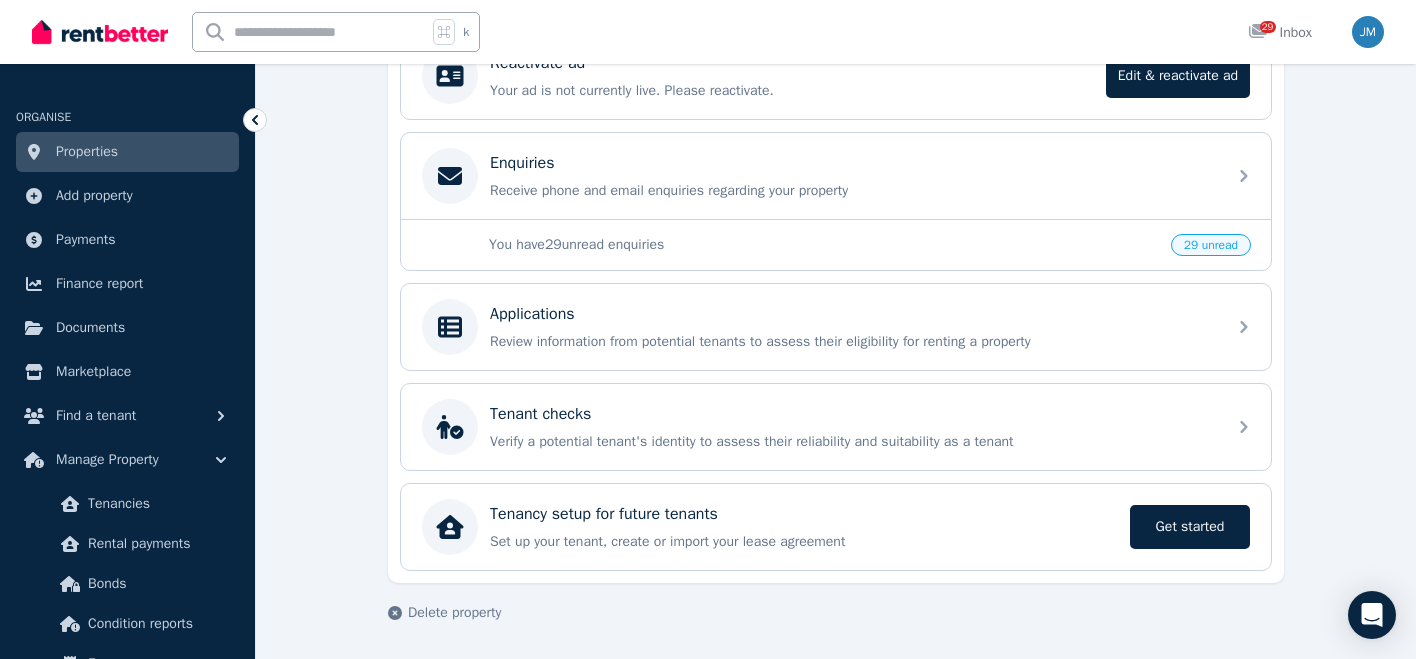 click on "ORGANISE Properties Add property Payments Finance report Documents Marketplace Find a tenant Manage Property Tenancies Rental payments Bonds Condition reports Expenses Tenant bills Maintenance" at bounding box center (127, 424) 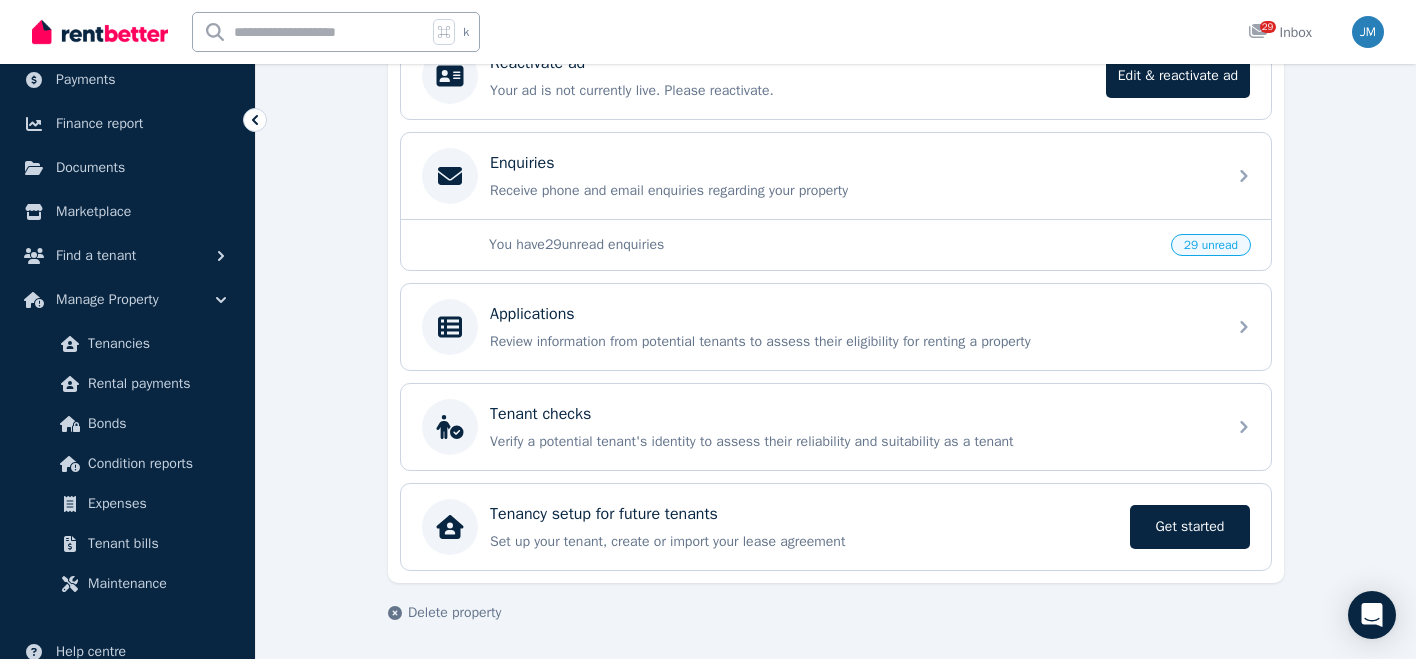 scroll, scrollTop: 200, scrollLeft: 0, axis: vertical 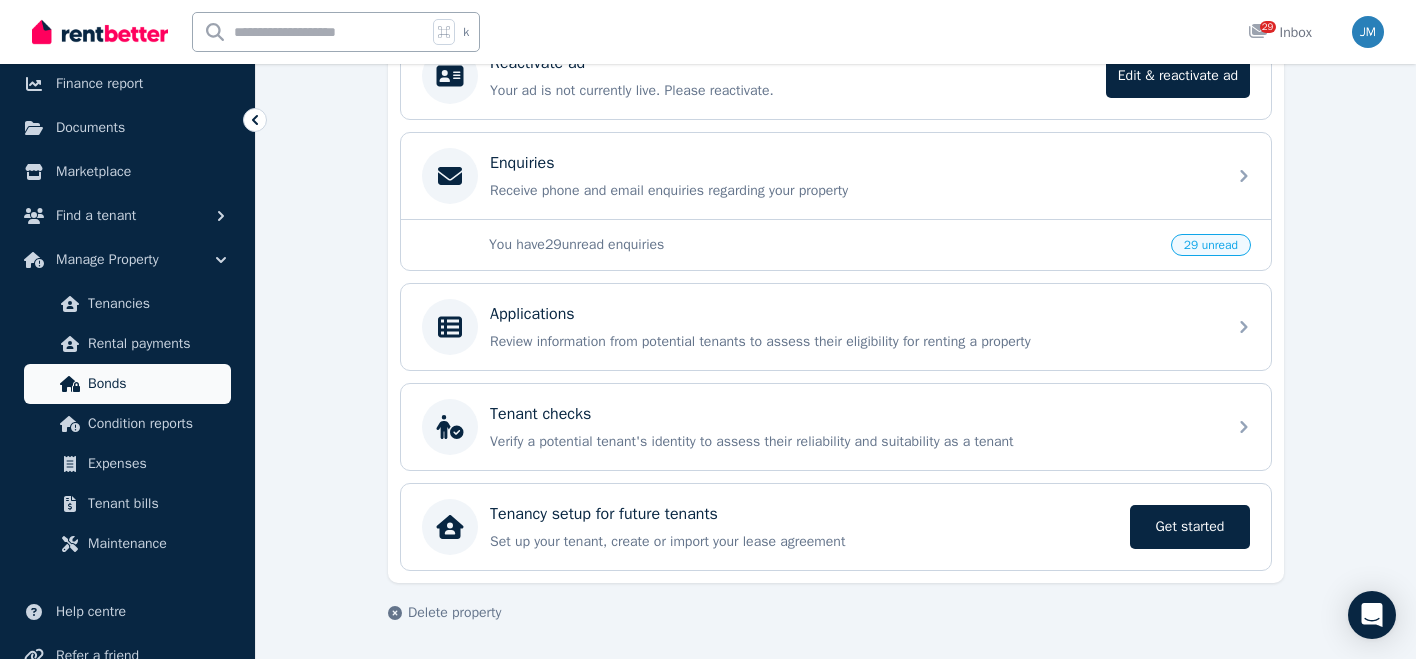 click on "Bonds" at bounding box center [155, 384] 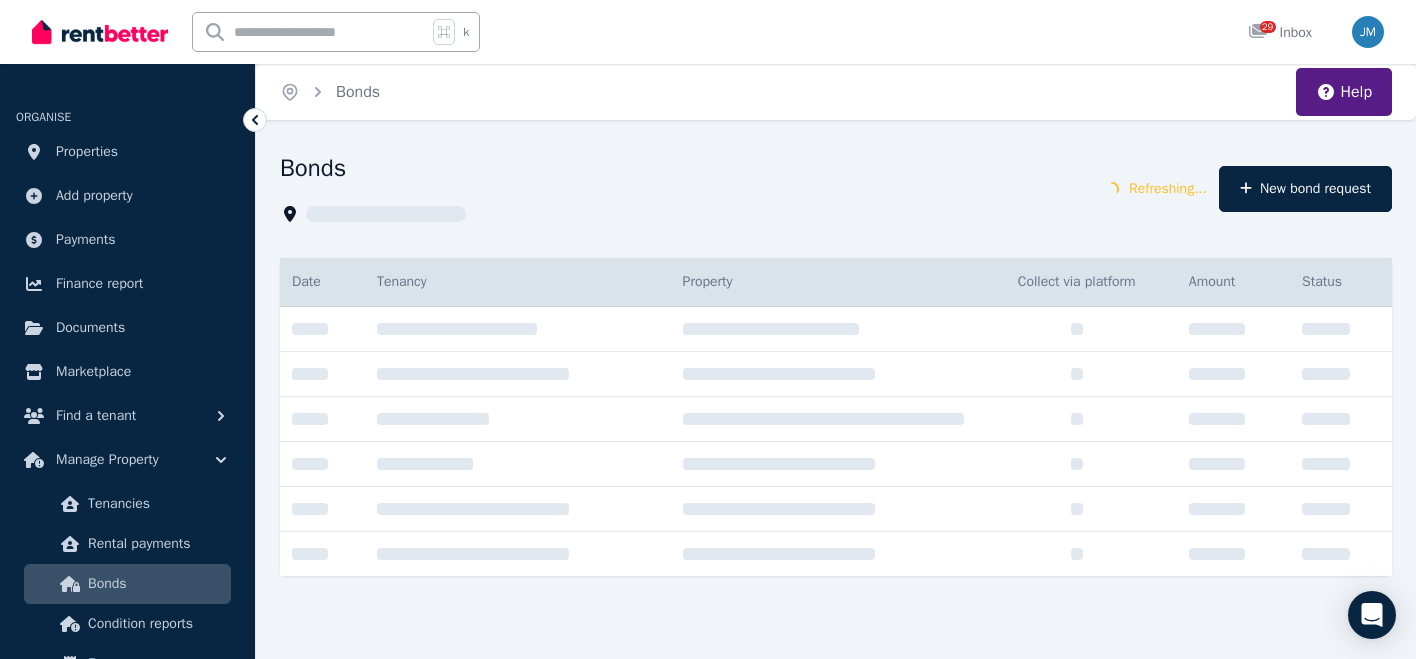 scroll, scrollTop: 0, scrollLeft: 0, axis: both 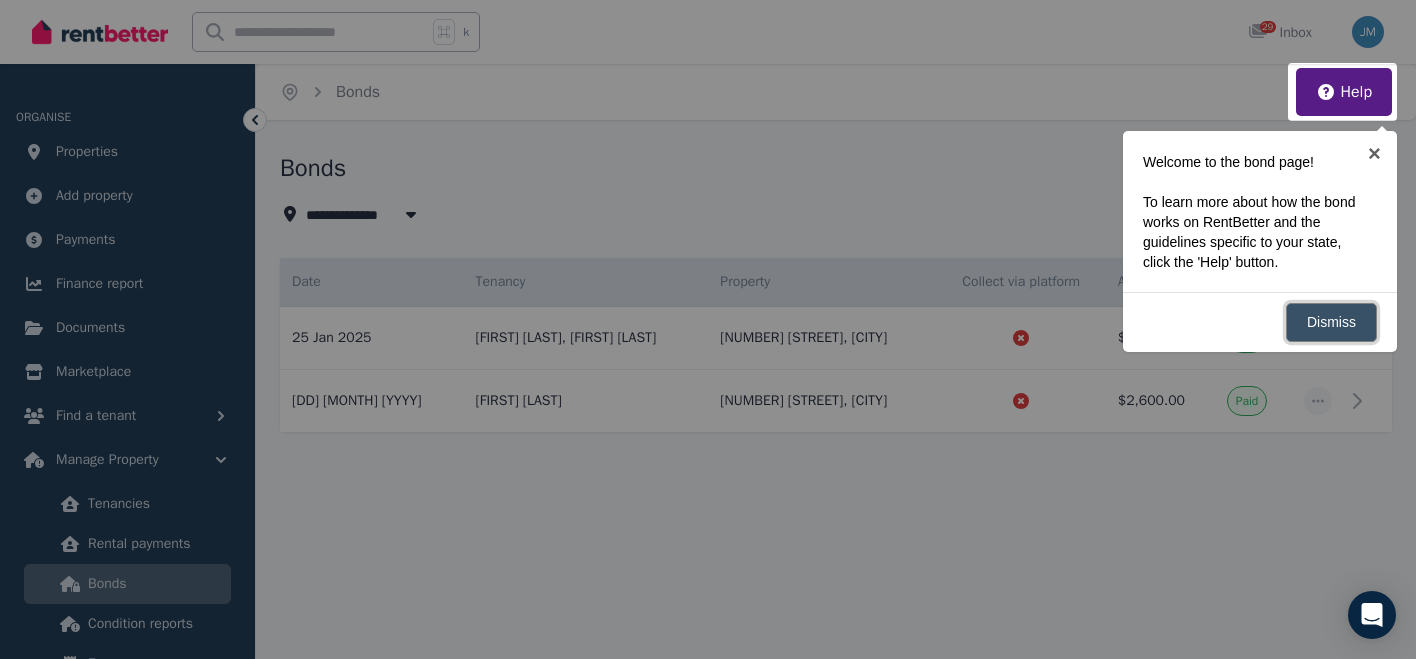 click on "Dismiss" at bounding box center [1331, 322] 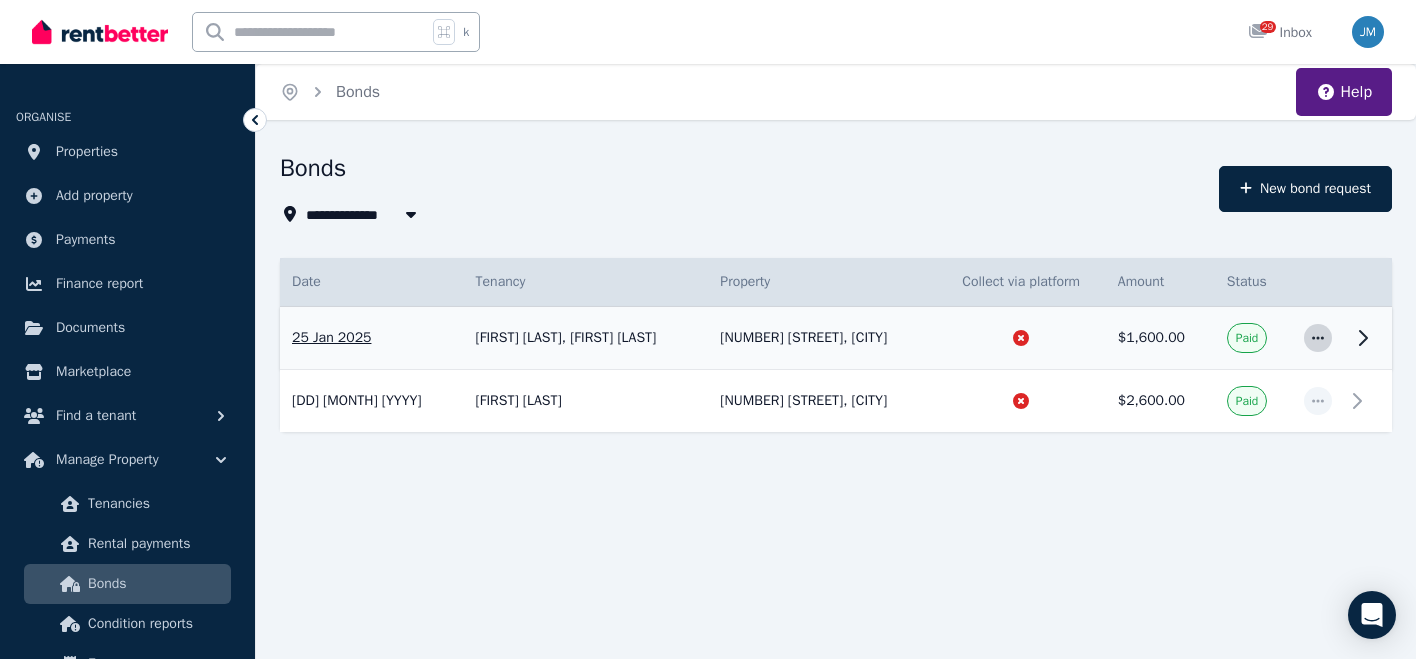 click 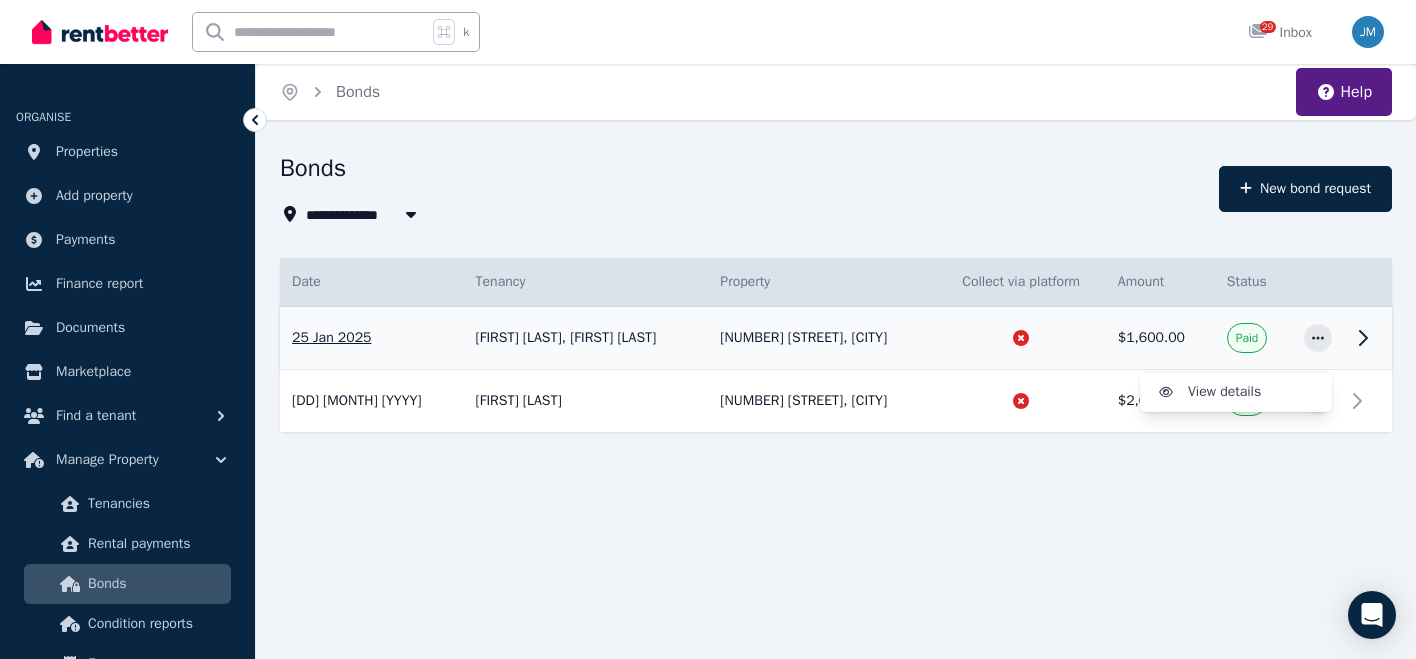 click 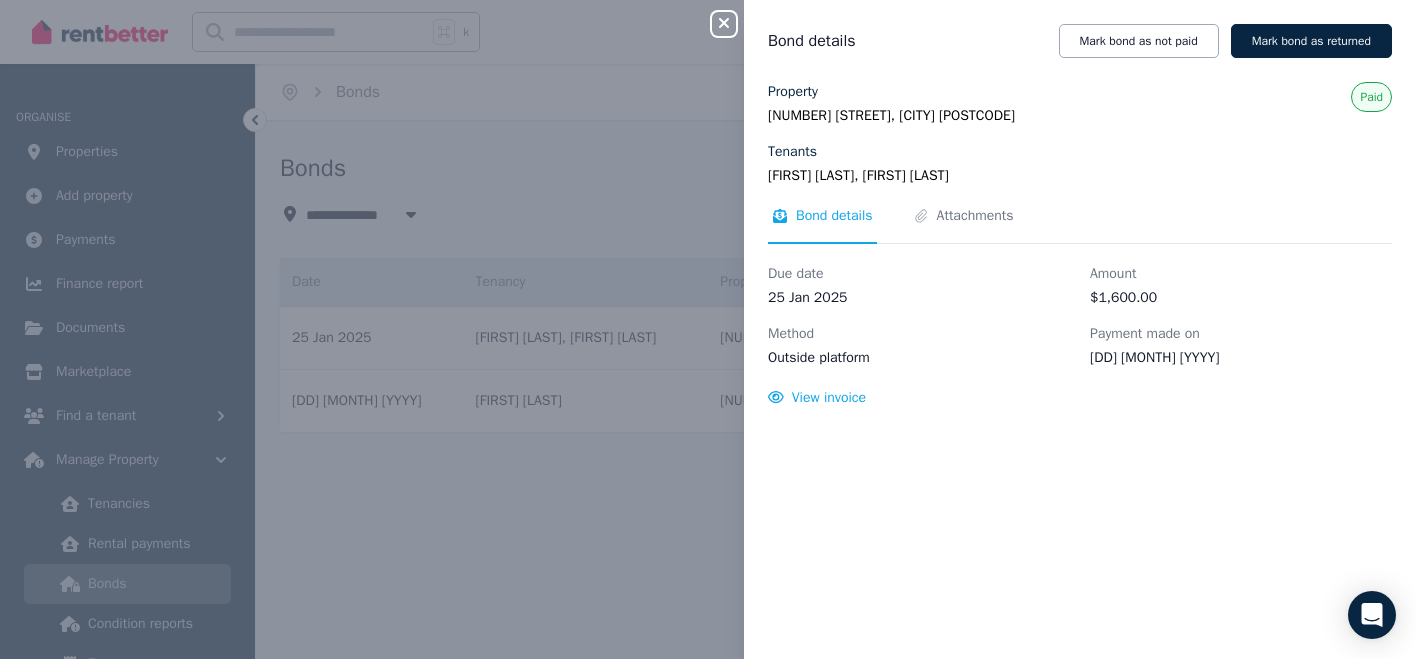 click on "Close panel Bond details Mark bond as not paid Mark bond as returned Property [NUMBER] [STREET], [CITY] [STATE] [POSTAL_CODE] Tenants [FIRST] [LAST] and [FIRST] [LAST] Paid Bond details Attachments Due date [DATE] Amount $[AMOUNT].00 Method Outside platform Payment made on [DATE] View invoice" at bounding box center (708, 329) 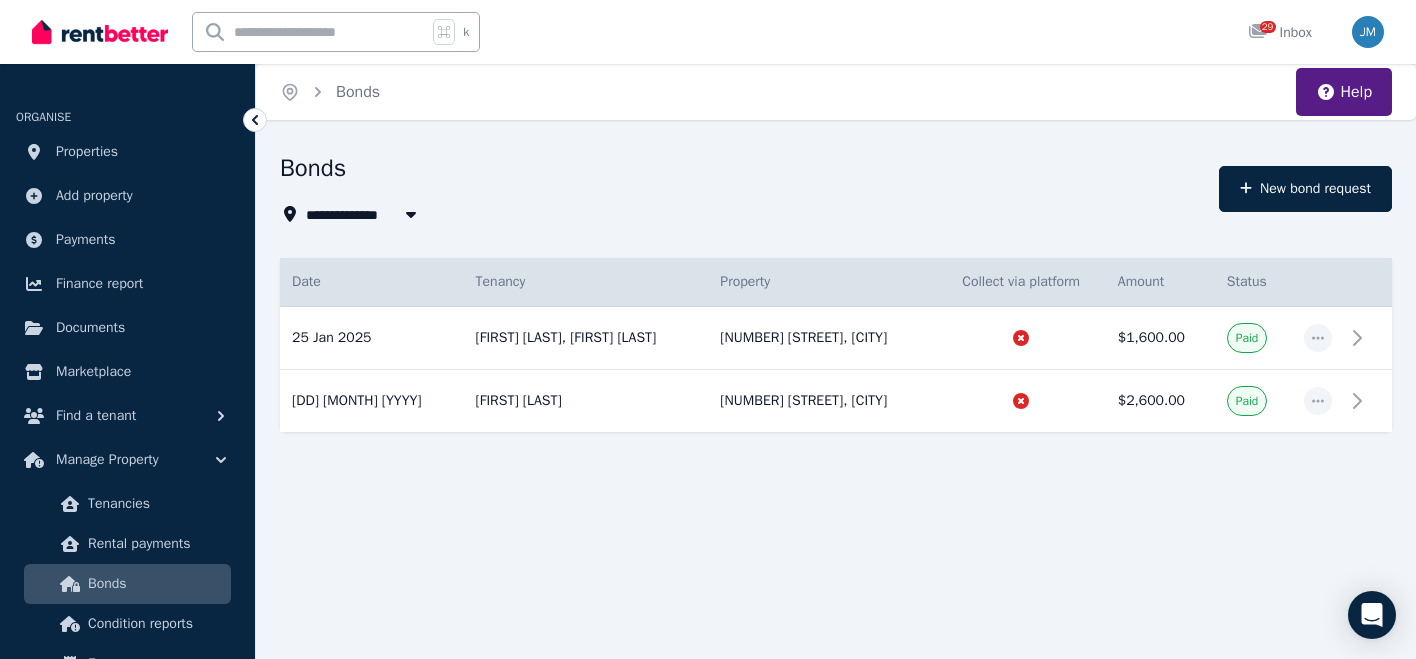 type 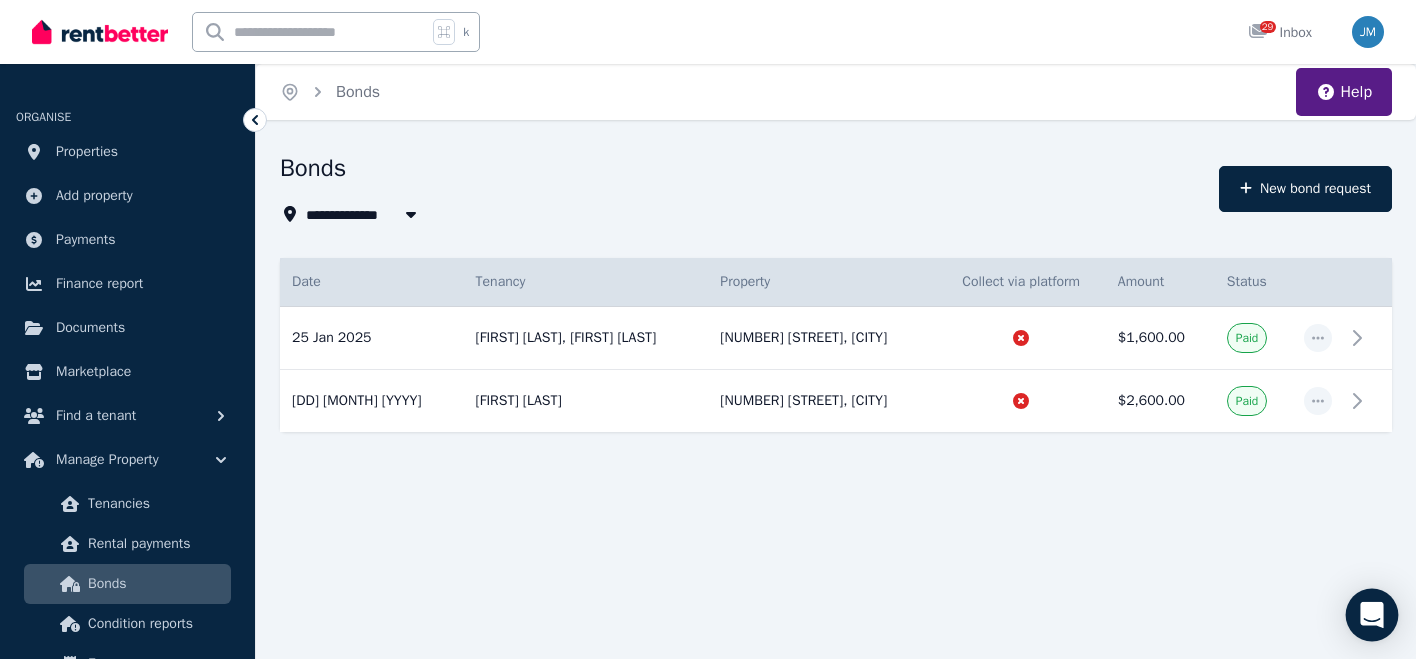 click at bounding box center (1372, 615) 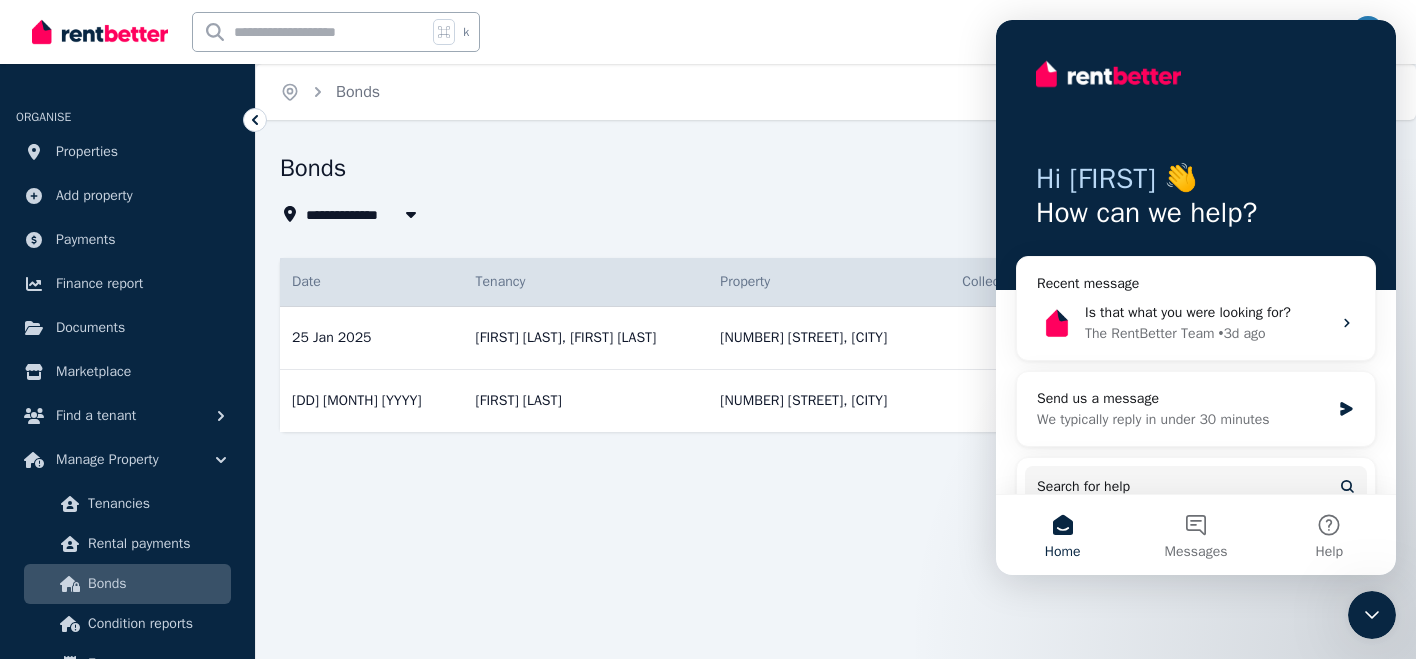 scroll, scrollTop: 0, scrollLeft: 0, axis: both 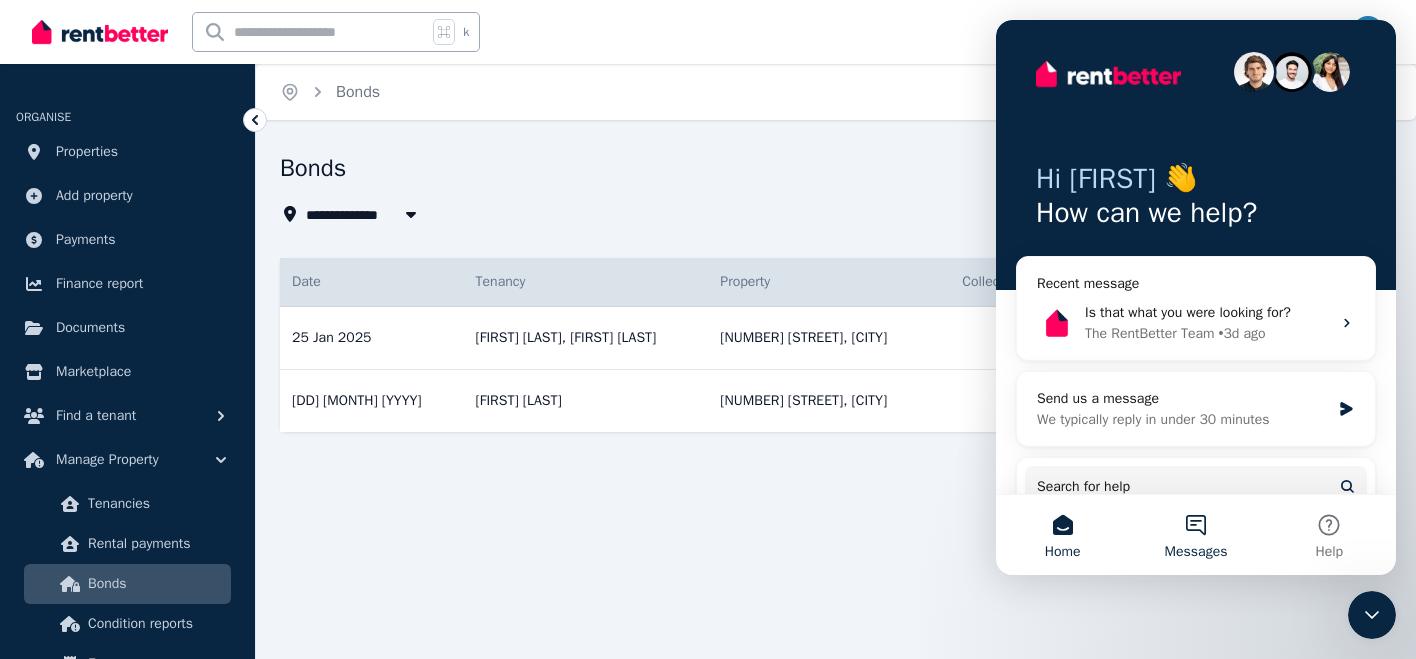 click on "Messages" at bounding box center (1195, 535) 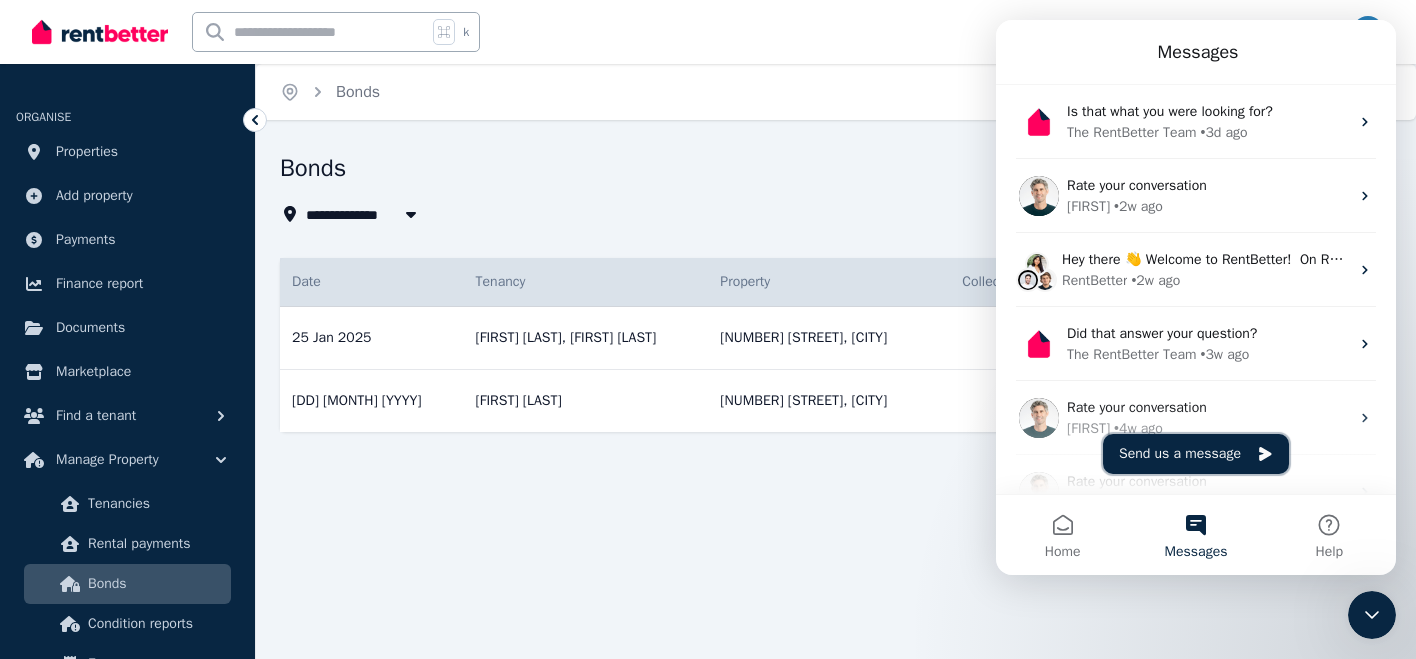 click on "Send us a message" at bounding box center [1196, 454] 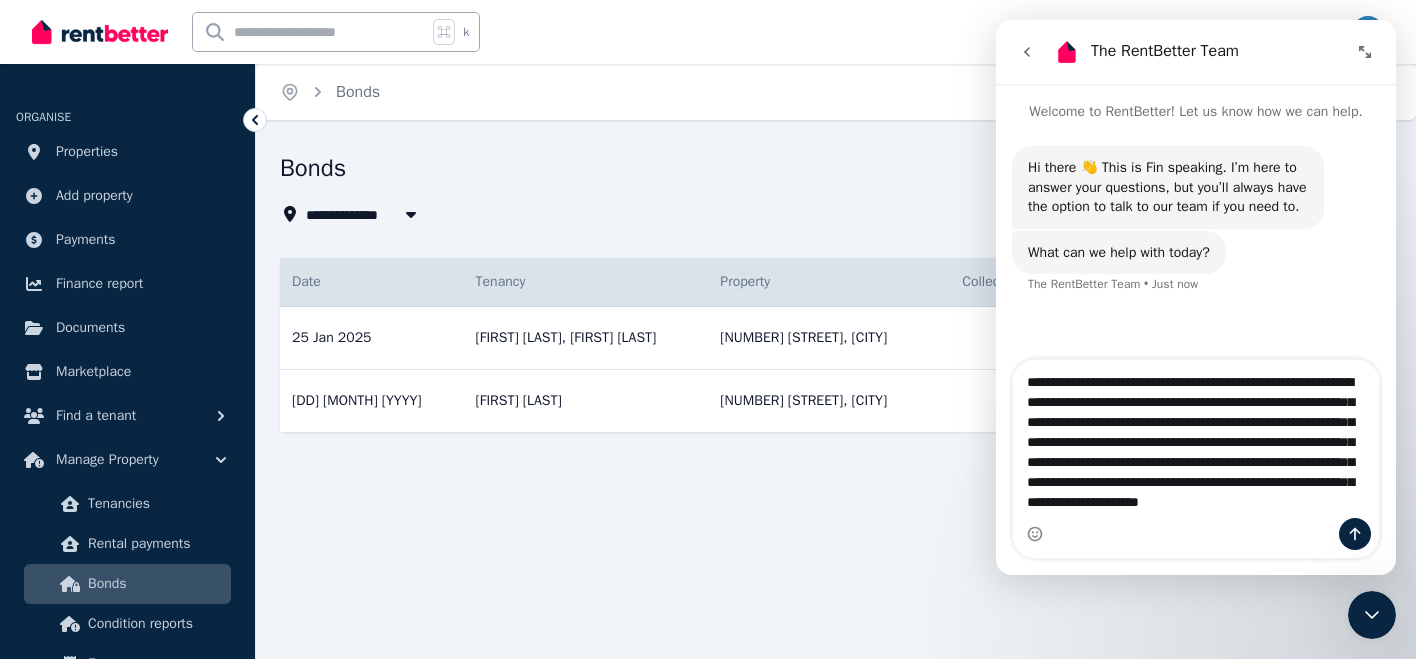 scroll, scrollTop: 32, scrollLeft: 0, axis: vertical 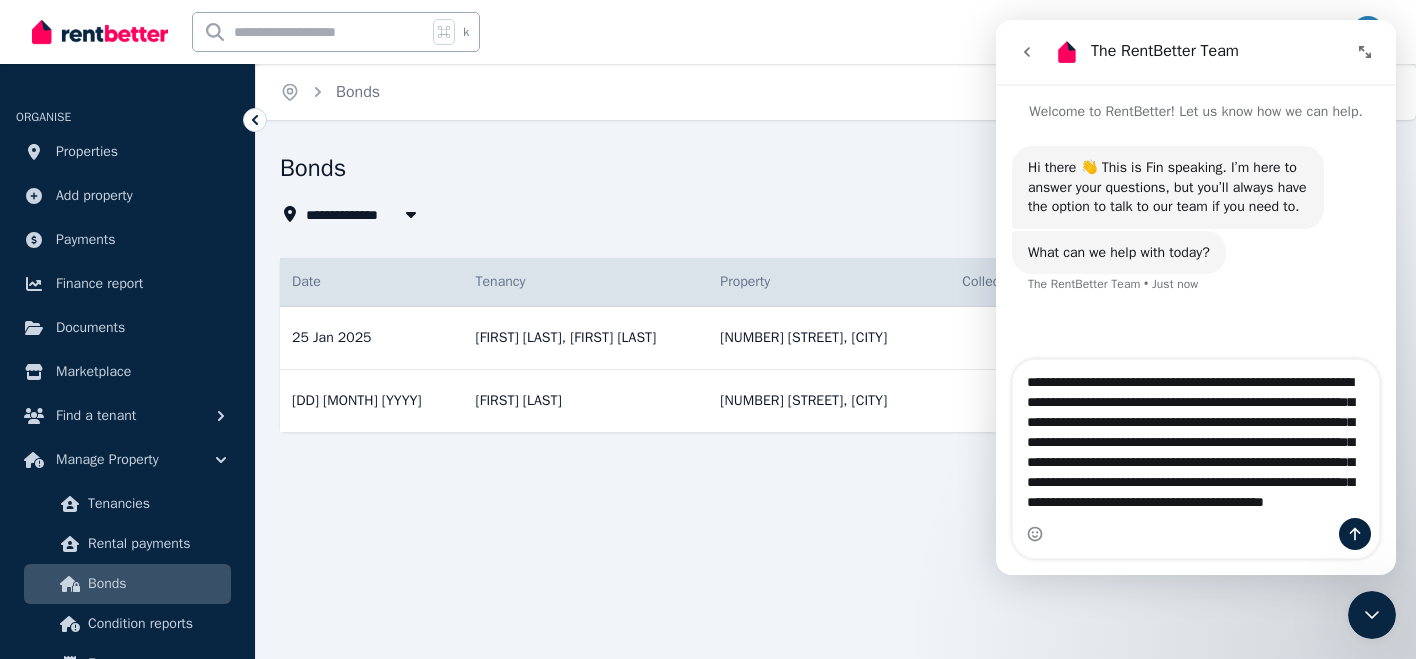 type on "**********" 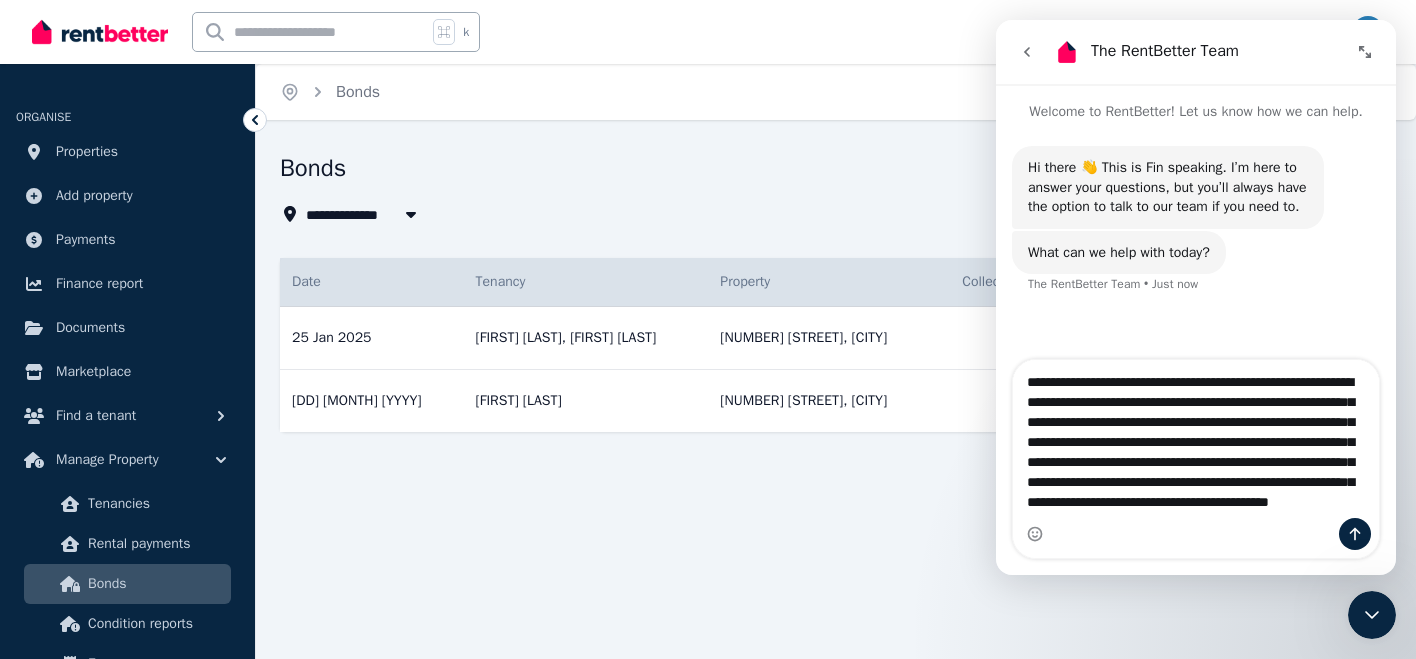 type 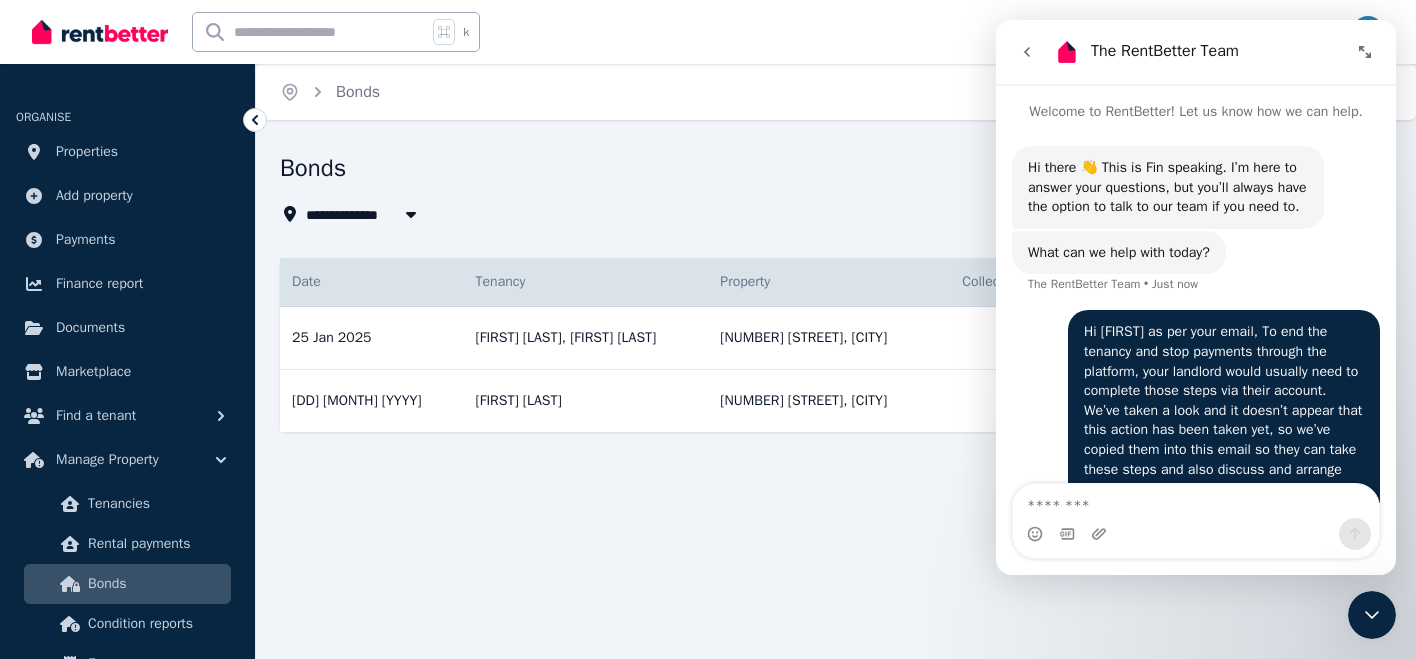 scroll, scrollTop: 0, scrollLeft: 0, axis: both 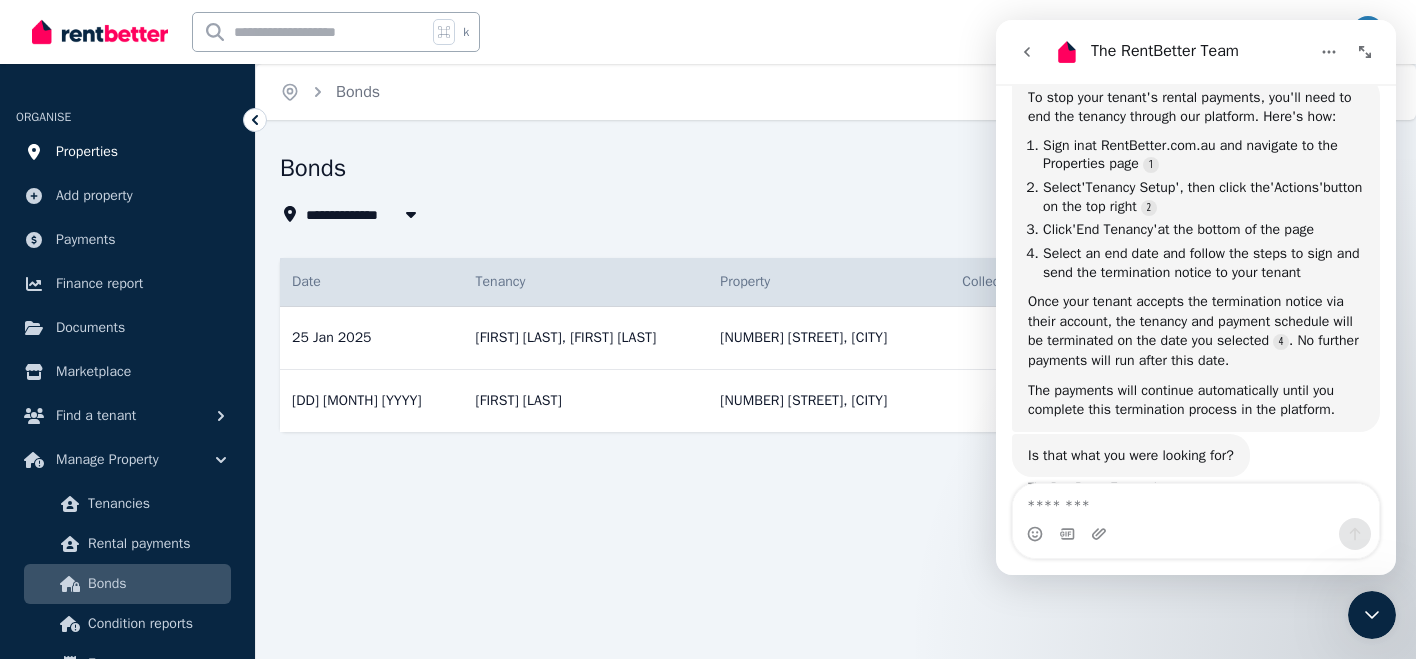 click on "Properties" at bounding box center (87, 152) 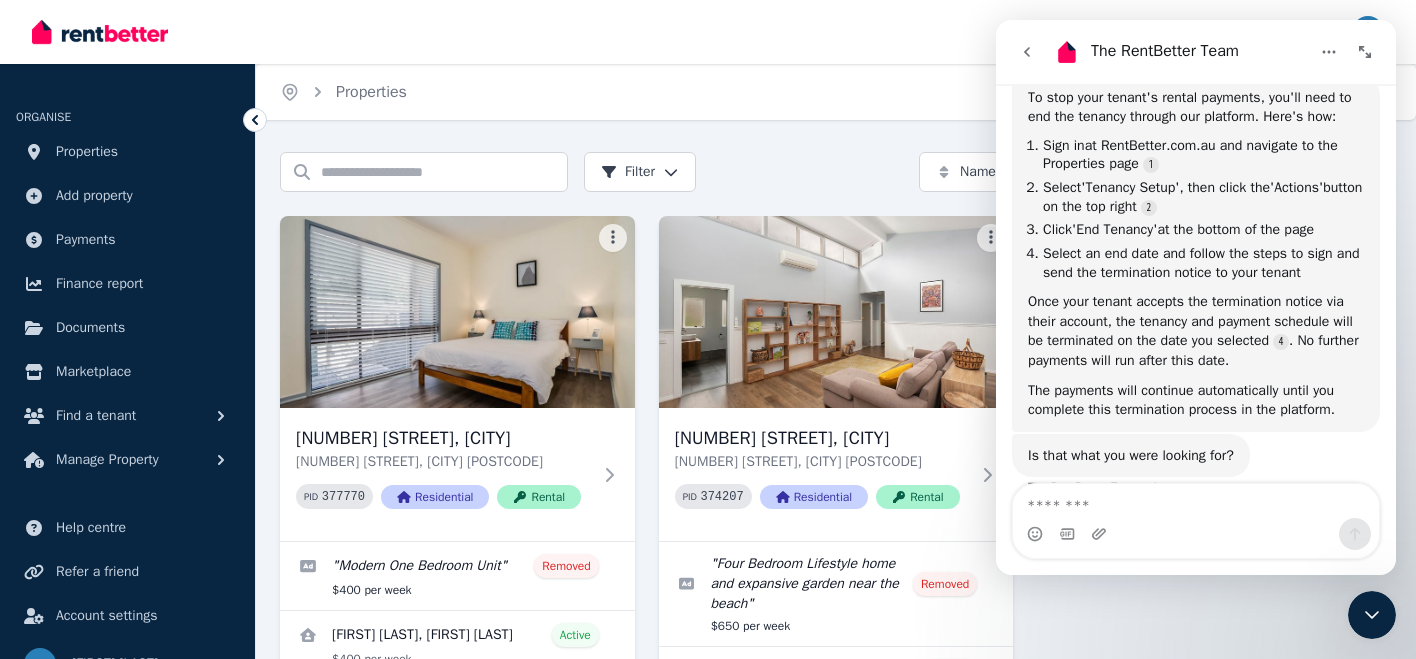 click 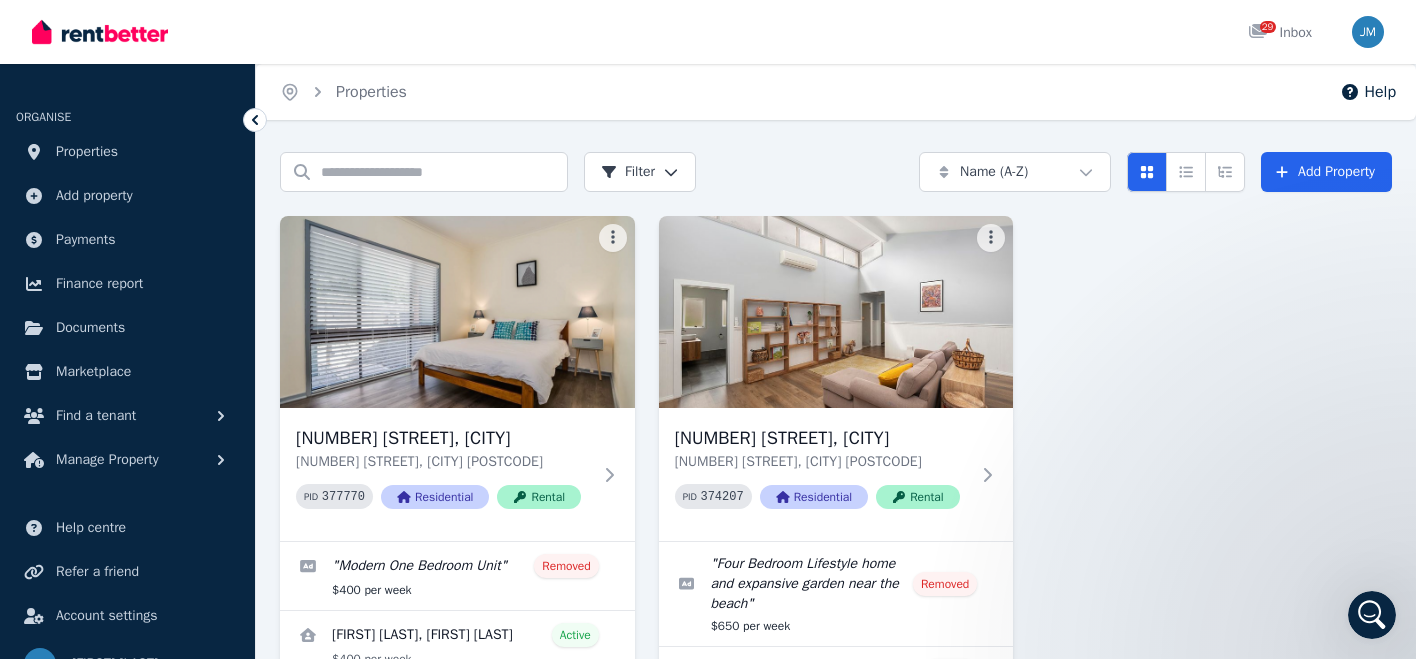 scroll, scrollTop: 0, scrollLeft: 0, axis: both 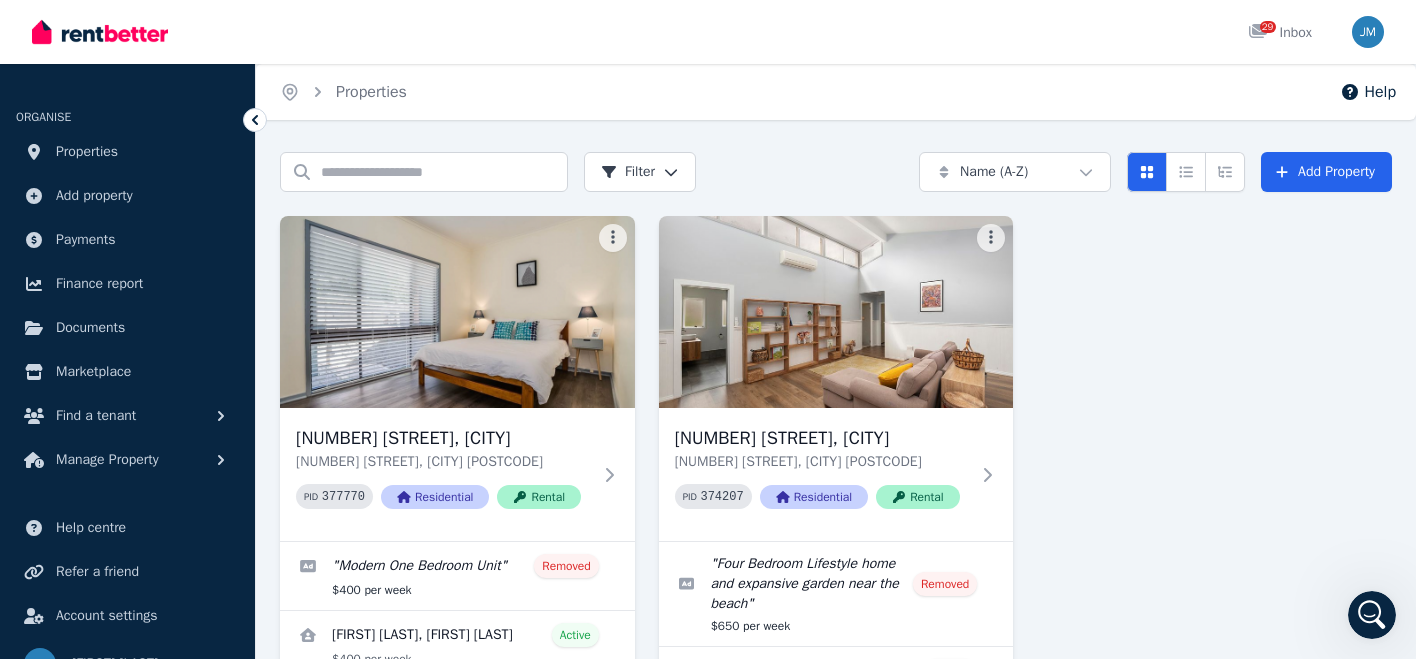 click 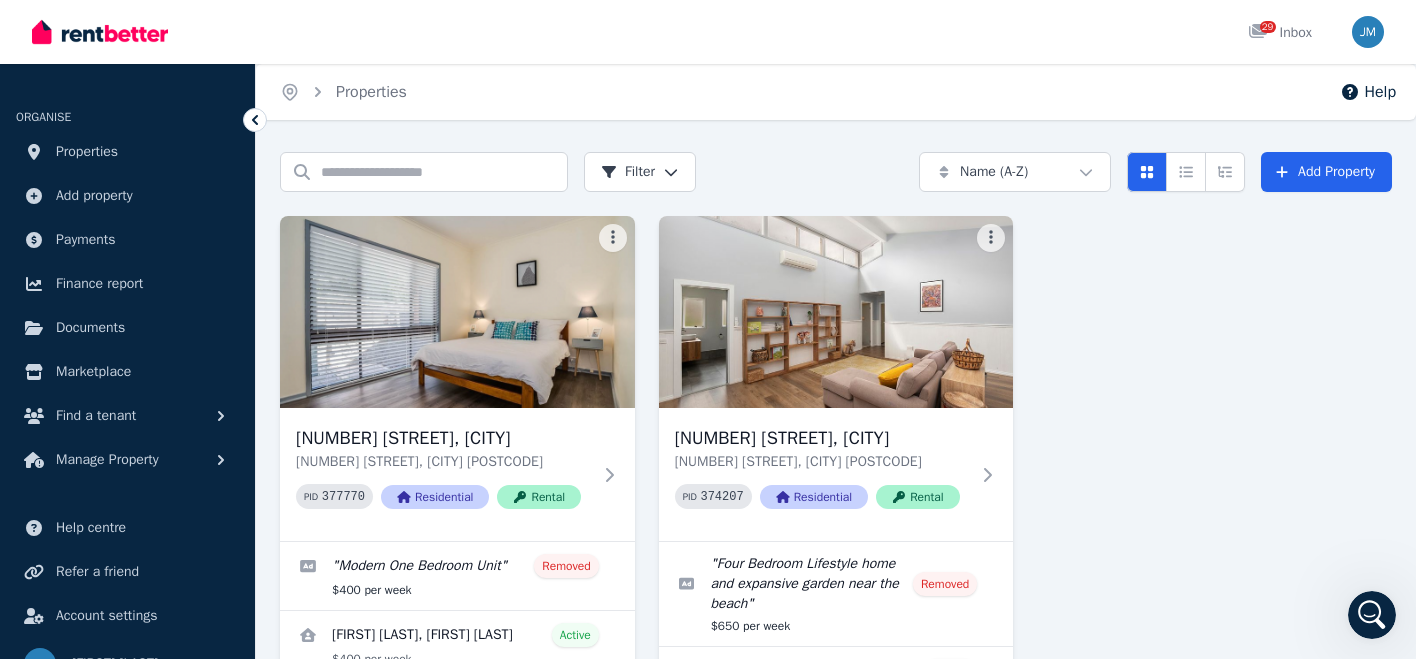 click 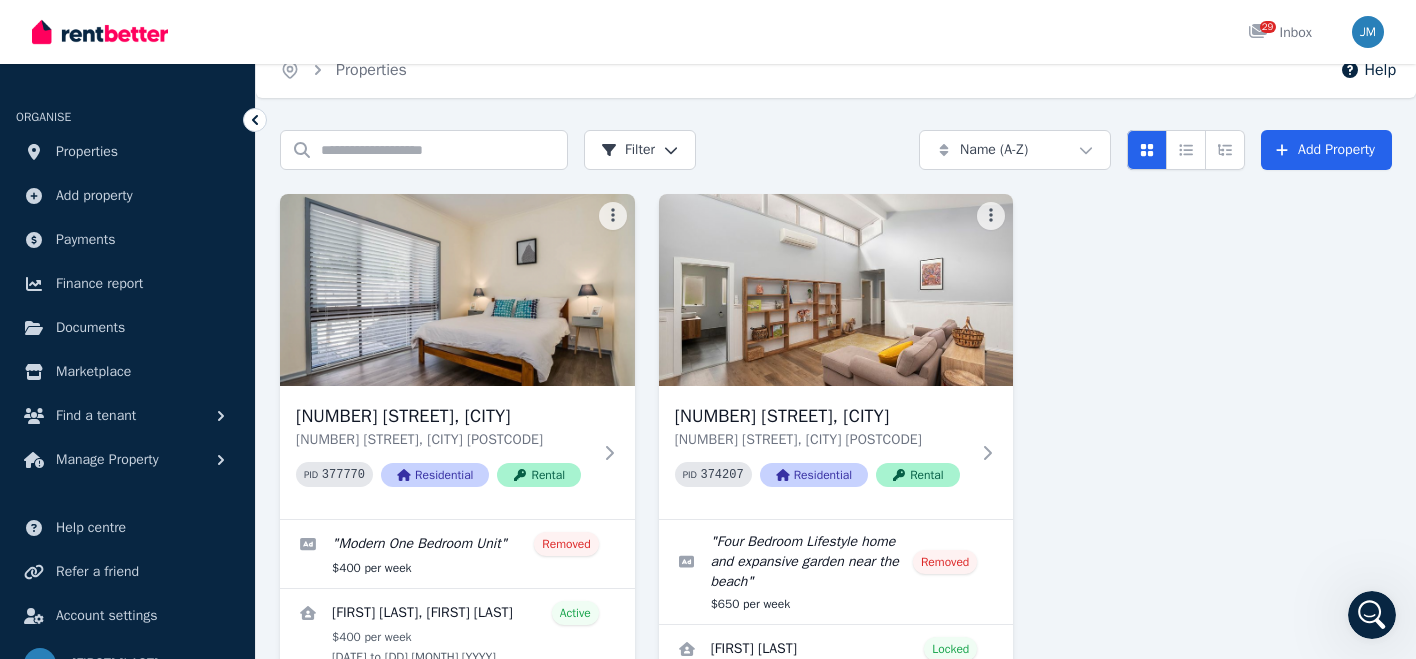 scroll, scrollTop: 0, scrollLeft: 0, axis: both 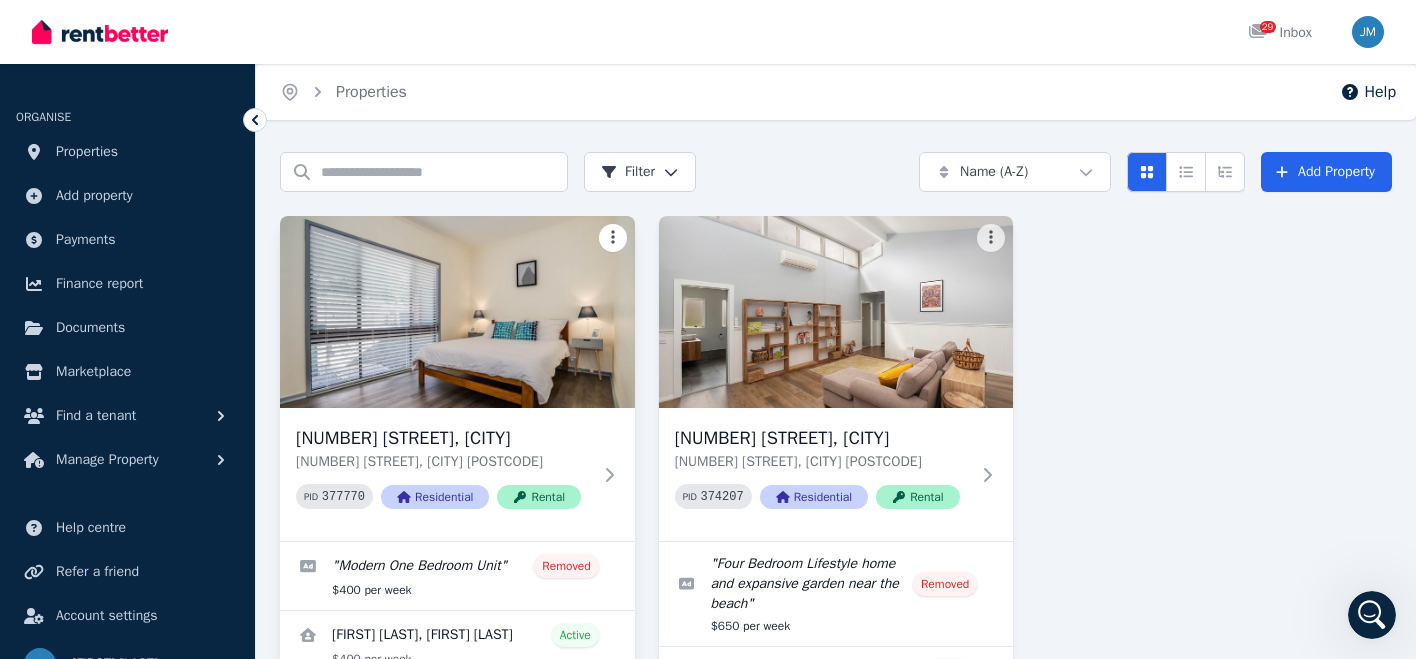 click on "[NUMBER] [STREET], [CITY] [POSTCODE] PID   [NUMBER] Residential Rental " Modern One Bedroom Unit " Removed $[NUMBER] per week [FIRST] [LAST] and [FIRST] [LAST] Active $[NUMBER] per week [DD] [MONTH] [YYYY] to [DD] [MONTH] [YYYY] [NUMBER]   enquiries , [NUMBER]  new [NUMBER] [STREET], [CITY] [POSTCODE] PID   [NUMBER] Residential Rental " Four Bedroom Lifestyle home and expansive garden near the beach " Removed $[NUMBER] per week [FIRST] [LAST] Locked $[NUMBER] per week [DD] [MONTH] [YYYY] to [DD] [MONTH] [YYYY] [NUMBER]   enquiries [NUMBER]/portal" at bounding box center [708, 329] 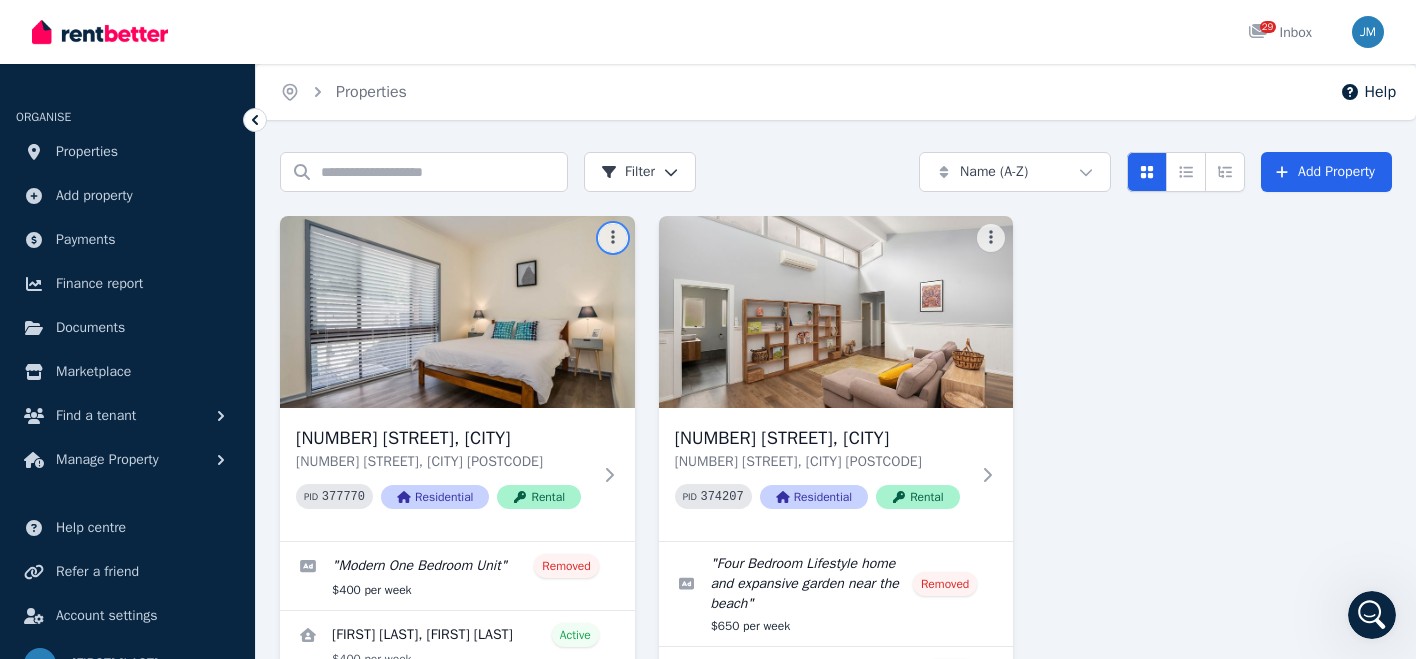 click on "[NUMBER] [STREET], [CITY] [POSTCODE] PID   [NUMBER] Residential Rental " Modern One Bedroom Unit " Removed $[NUMBER] per week [FIRST] [LAST] and [FIRST] [LAST] Active $[NUMBER] per week [DD] [MONTH] [YYYY] to [DD] [MONTH] [YYYY] [NUMBER]   enquiries , [NUMBER]  new [NUMBER] [STREET], [CITY] [POSTCODE] PID   [NUMBER] Residential Rental " Four Bedroom Lifestyle home and expansive garden near the beach " Removed $[NUMBER] per week [FIRST] [LAST] Locked $[NUMBER] per week [DD] [MONTH] [YYYY] to [DD] [MONTH] [YYYY] [NUMBER]   enquiries [NUMBER]/portal" at bounding box center [708, 329] 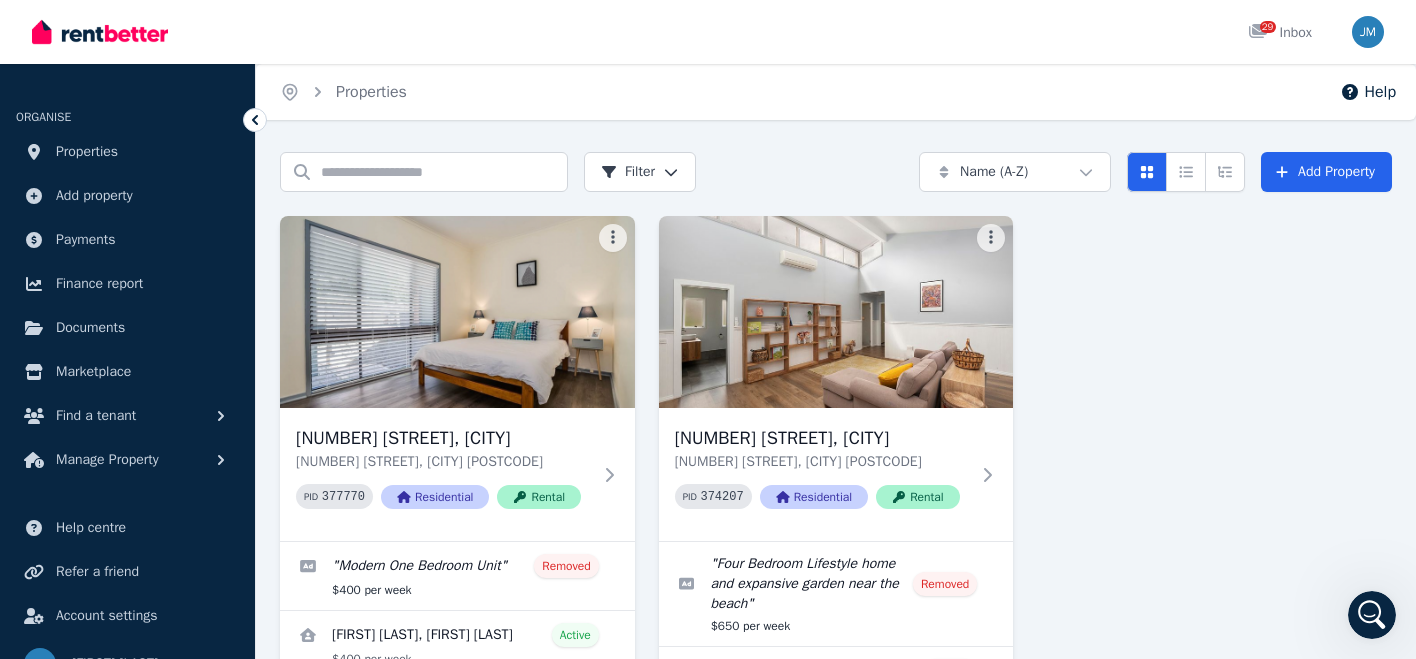 click 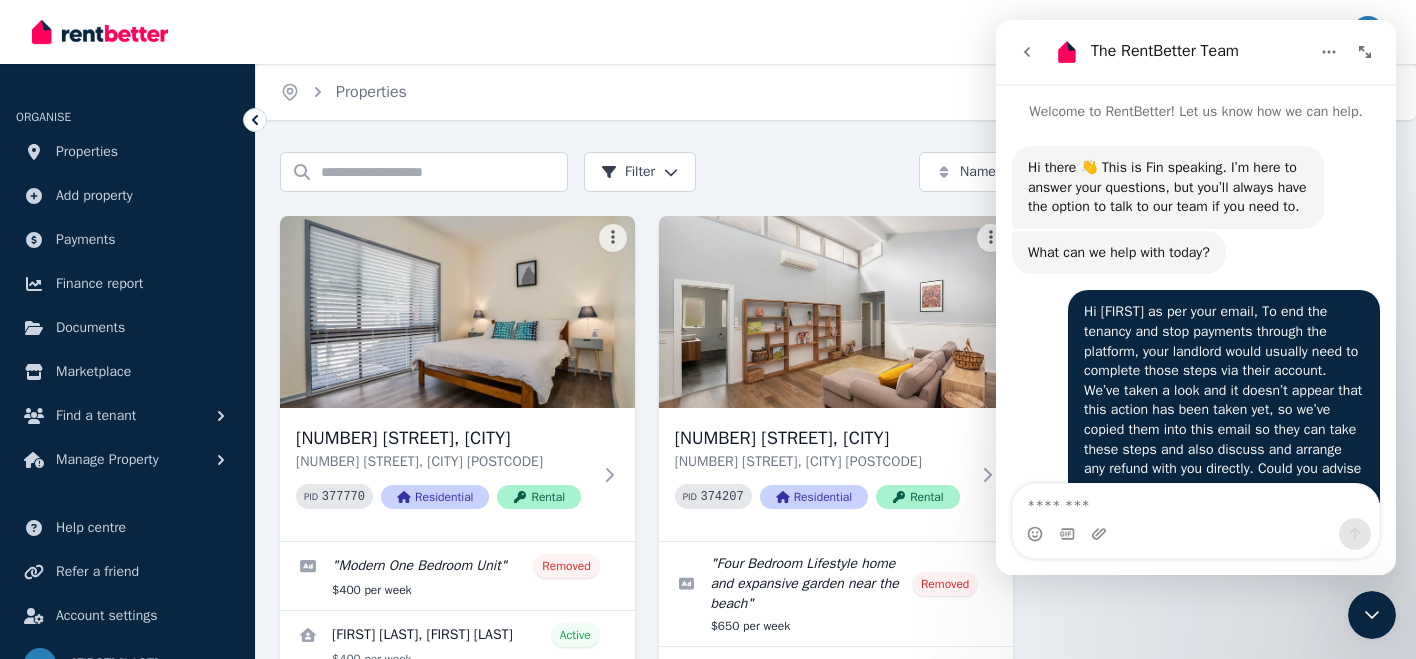 scroll, scrollTop: 3, scrollLeft: 0, axis: vertical 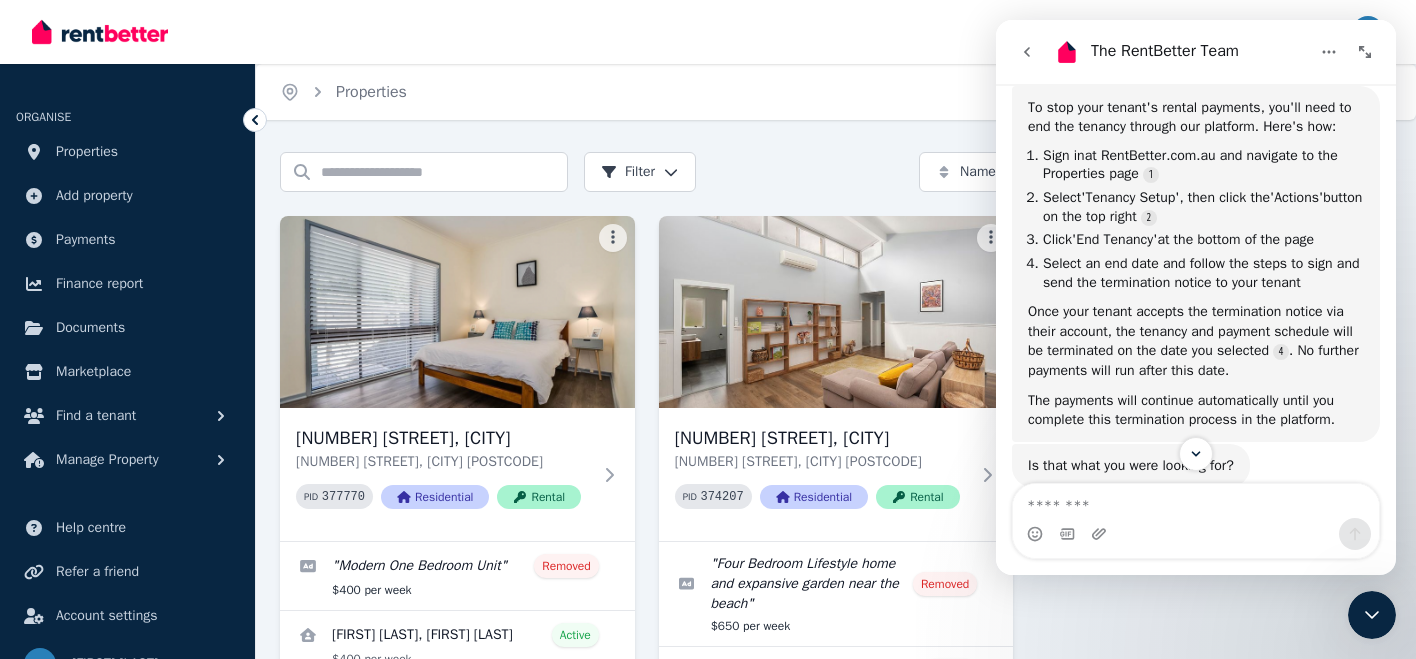 click at bounding box center [1196, 534] 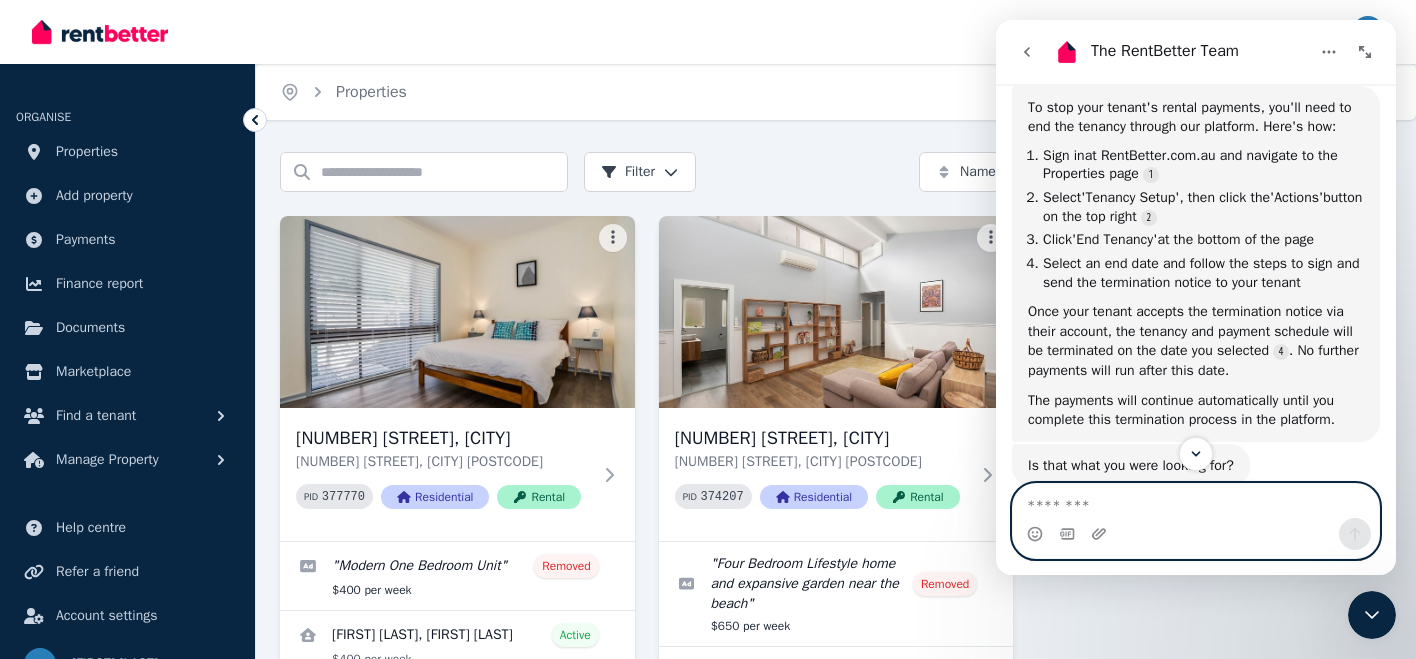click at bounding box center [1196, 501] 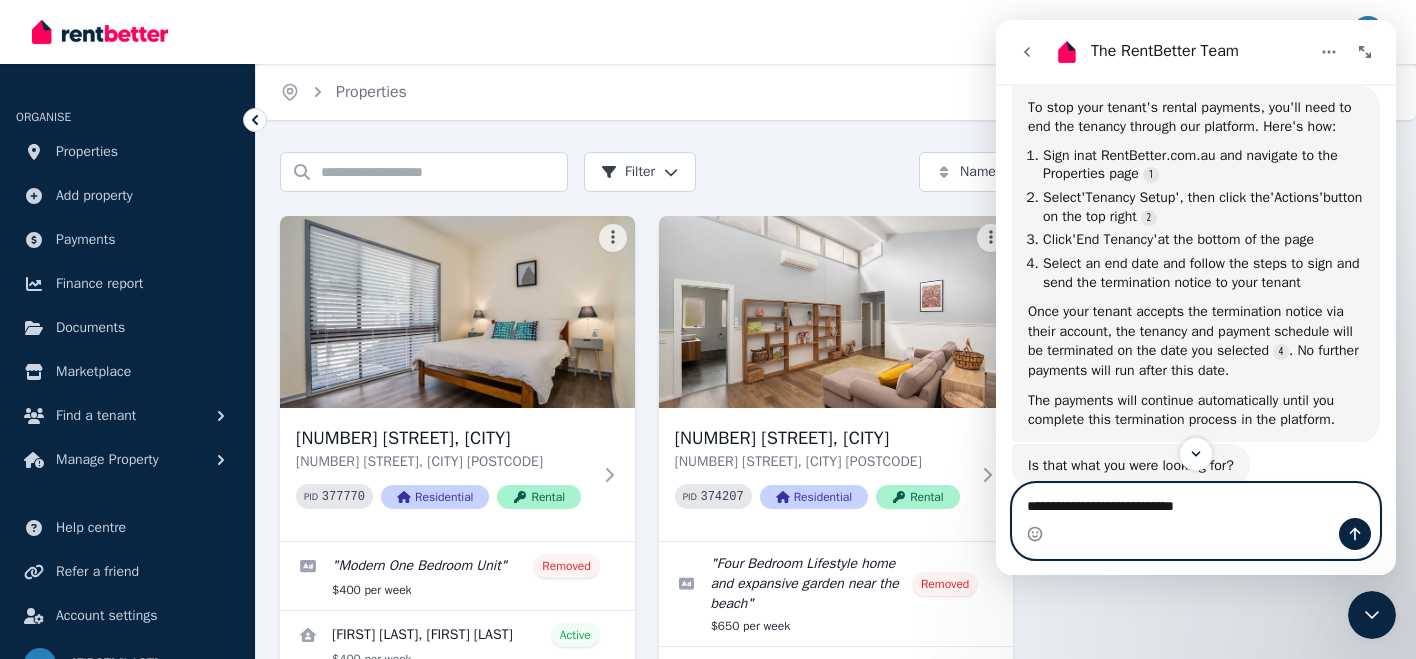 type on "**********" 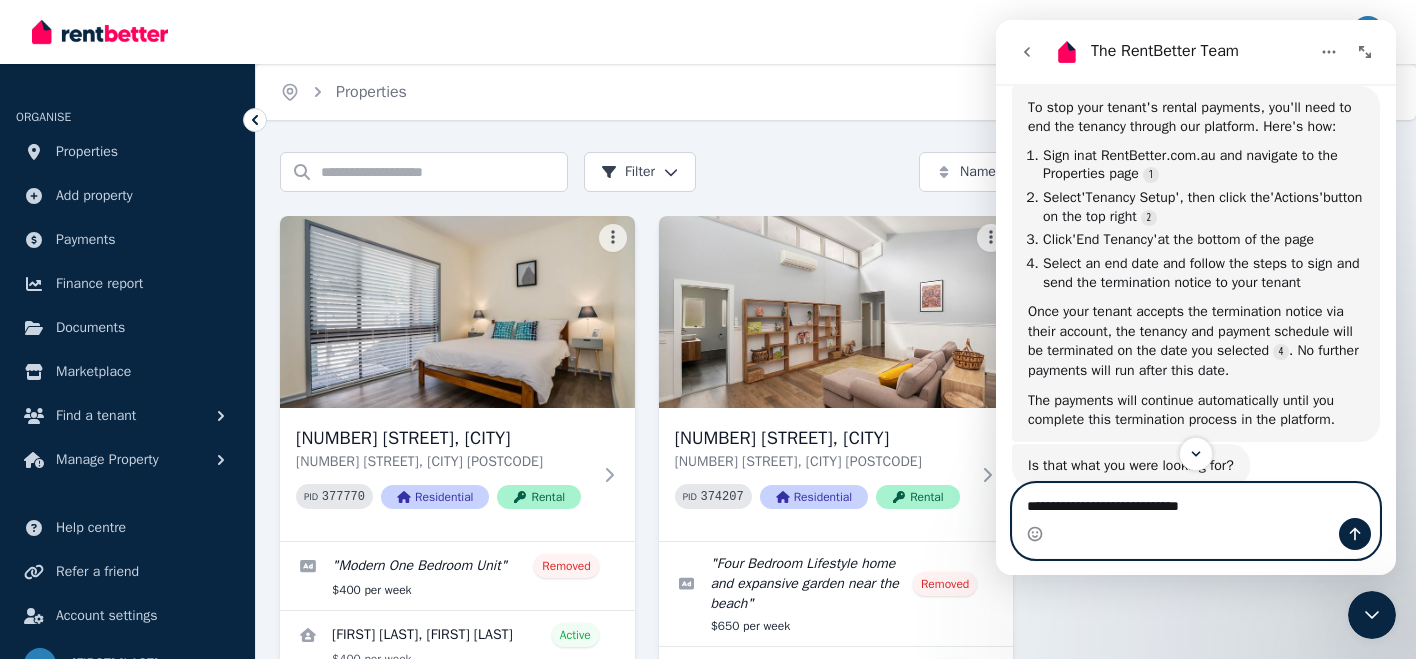 type 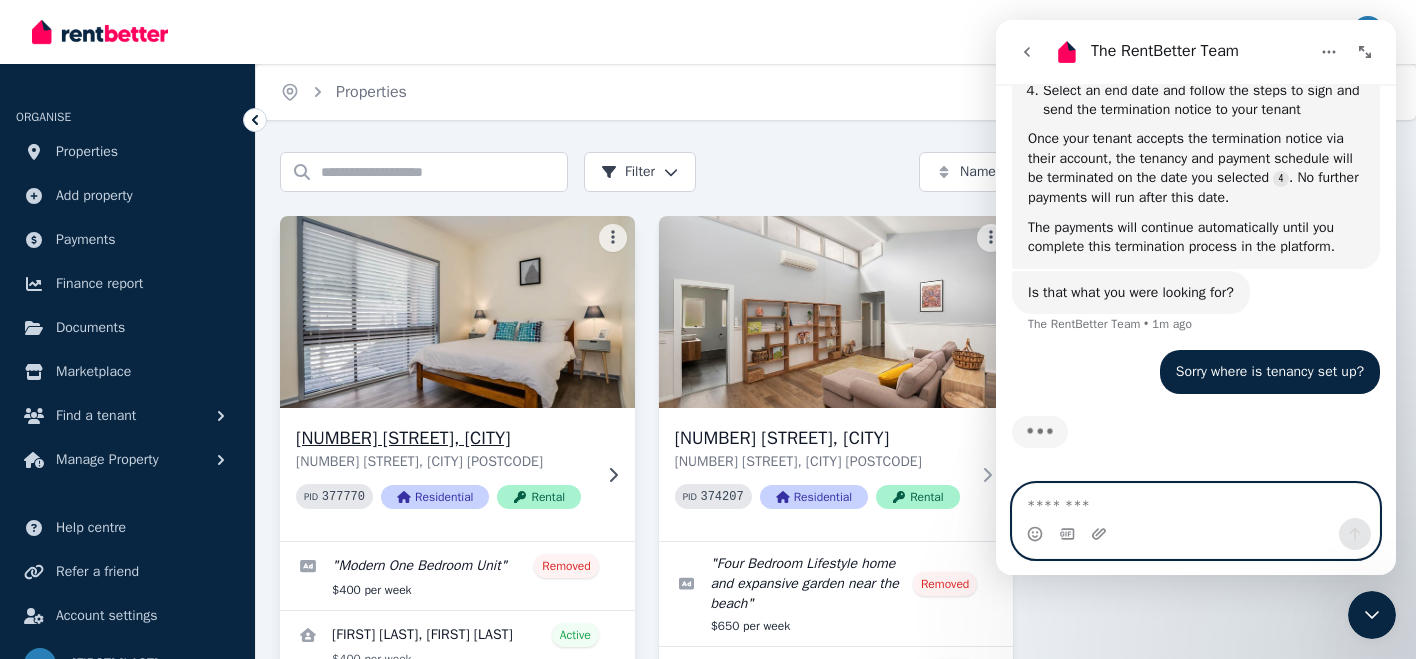 scroll, scrollTop: 754, scrollLeft: 0, axis: vertical 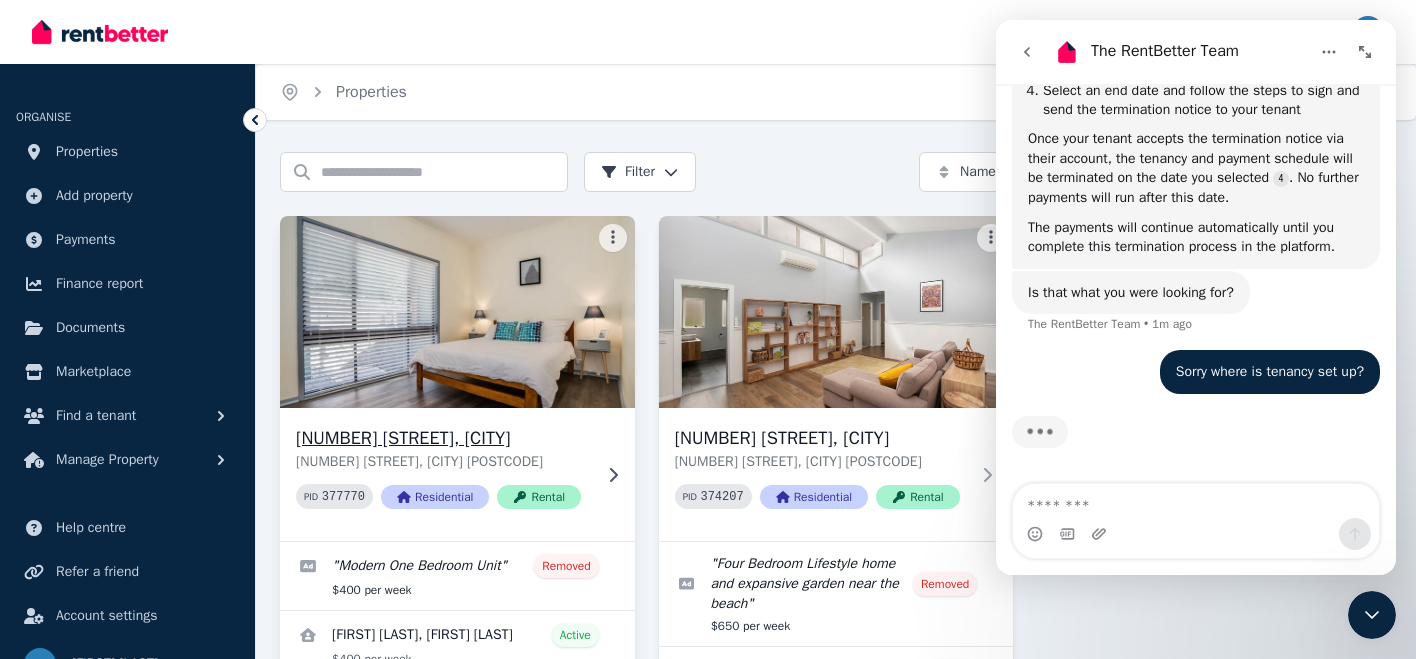 click on "[NUMBER] [STREET], [CITY]" at bounding box center (443, 438) 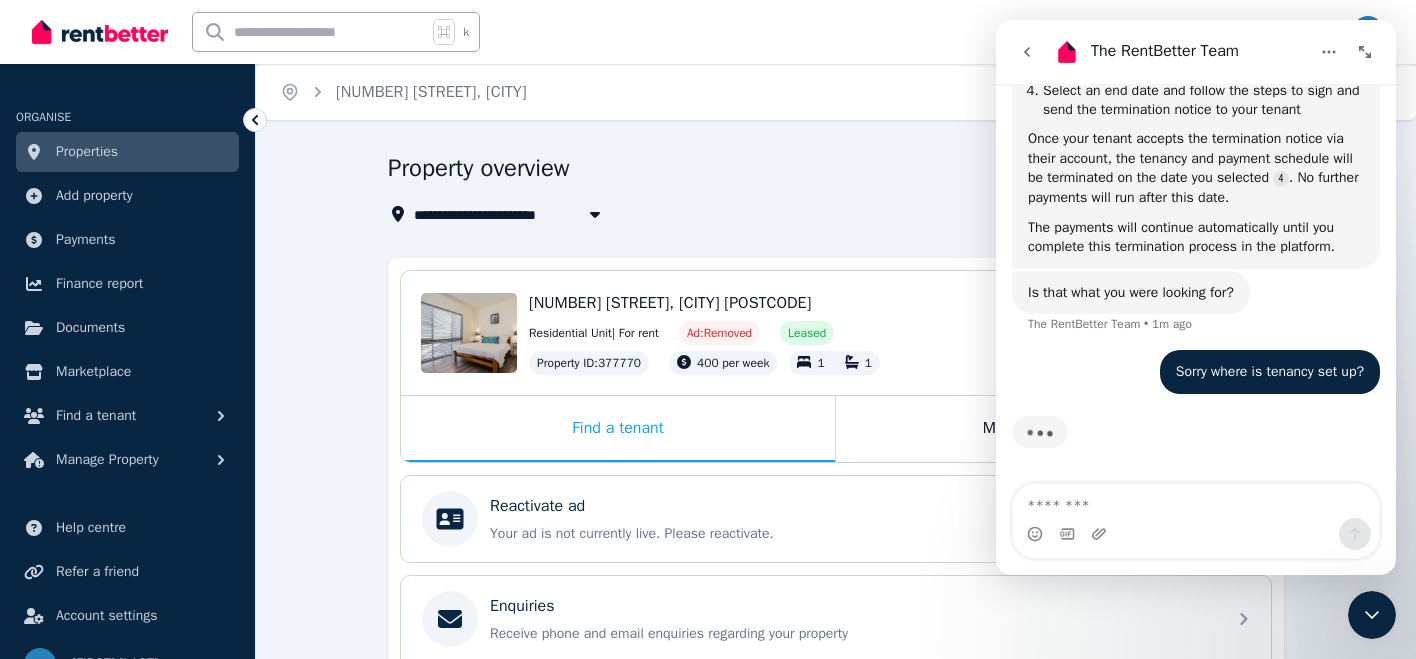 click on "**********" at bounding box center (836, 627) 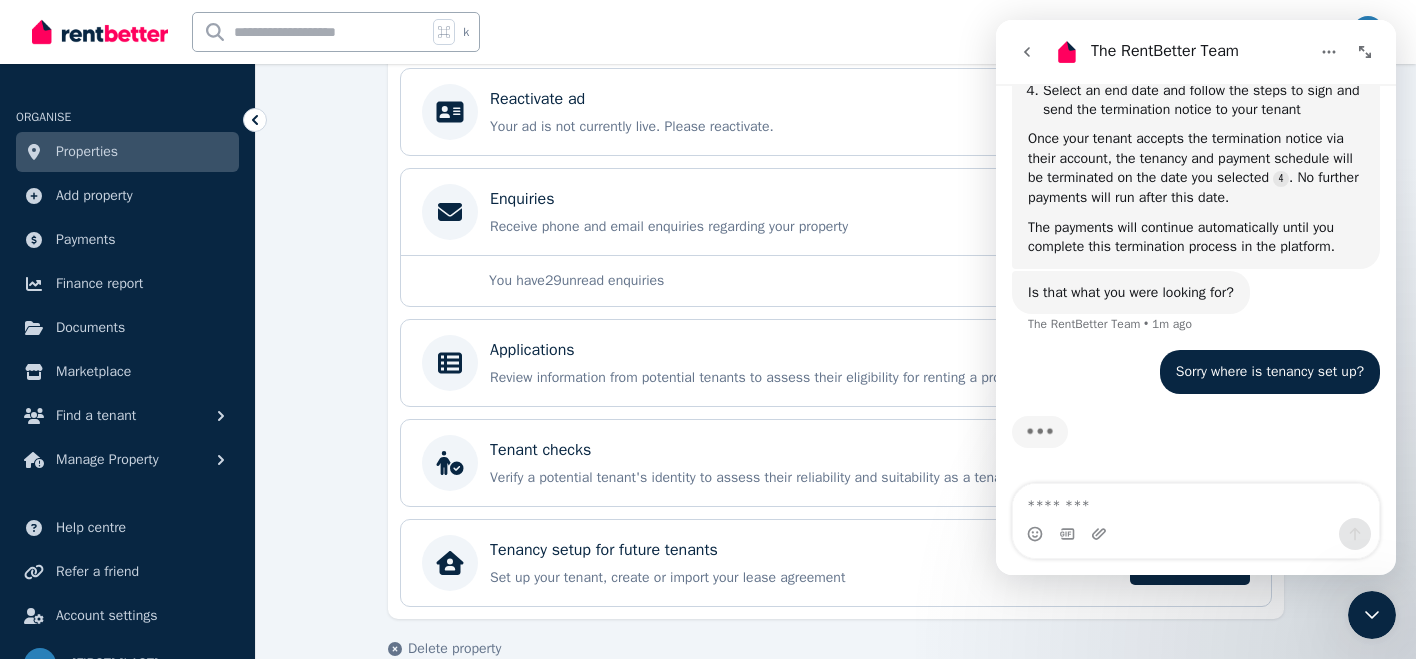 scroll, scrollTop: 440, scrollLeft: 0, axis: vertical 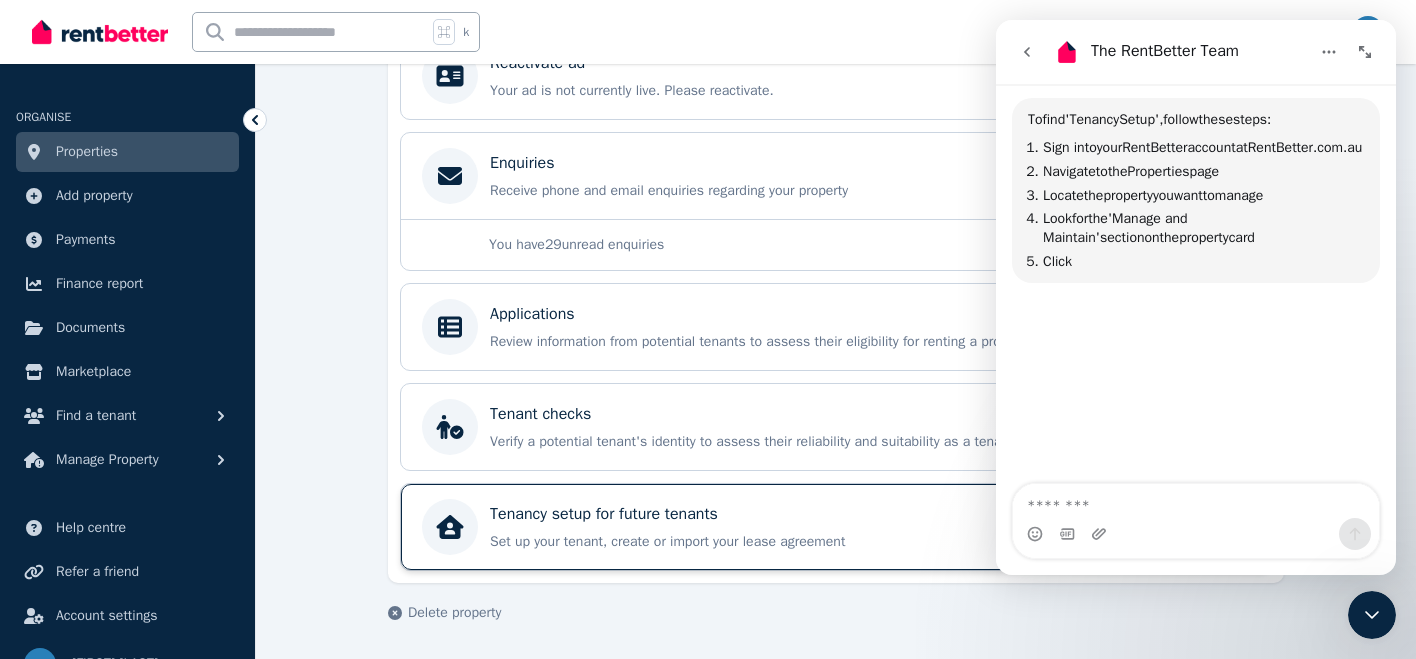 click on "Tenancy setup for future tenants" at bounding box center (604, 514) 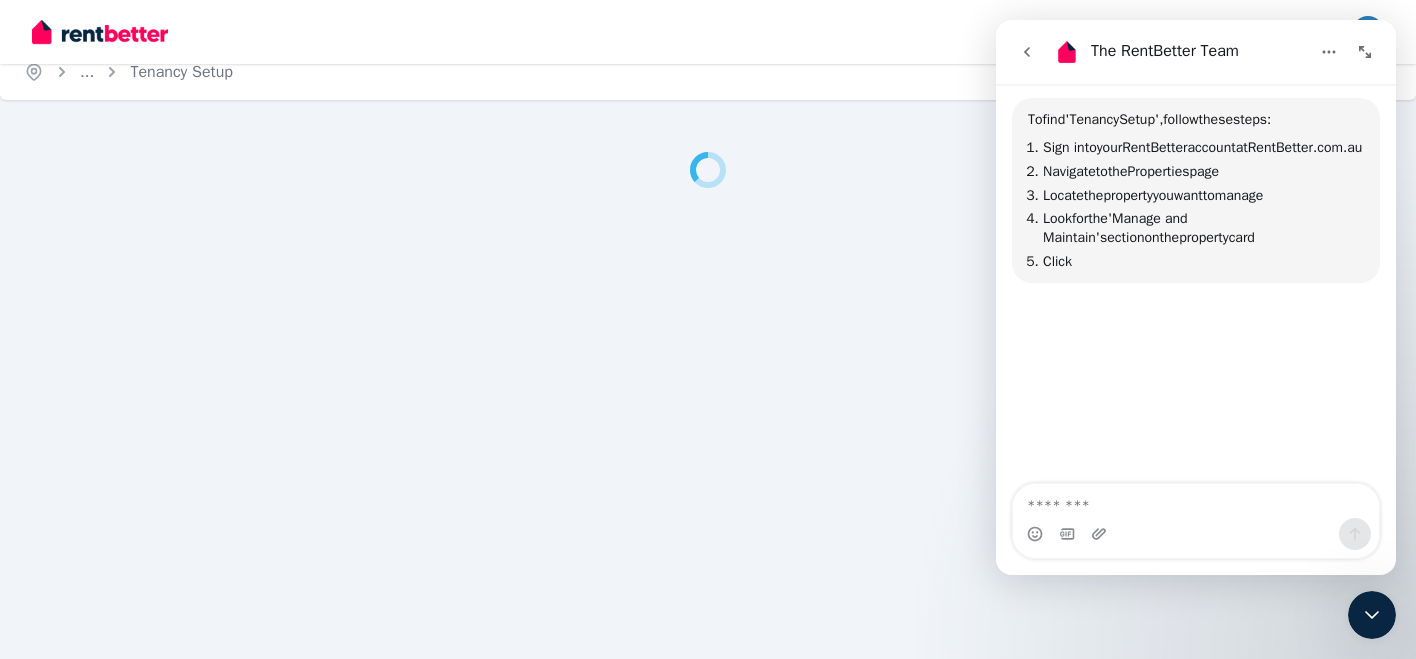 scroll, scrollTop: 0, scrollLeft: 0, axis: both 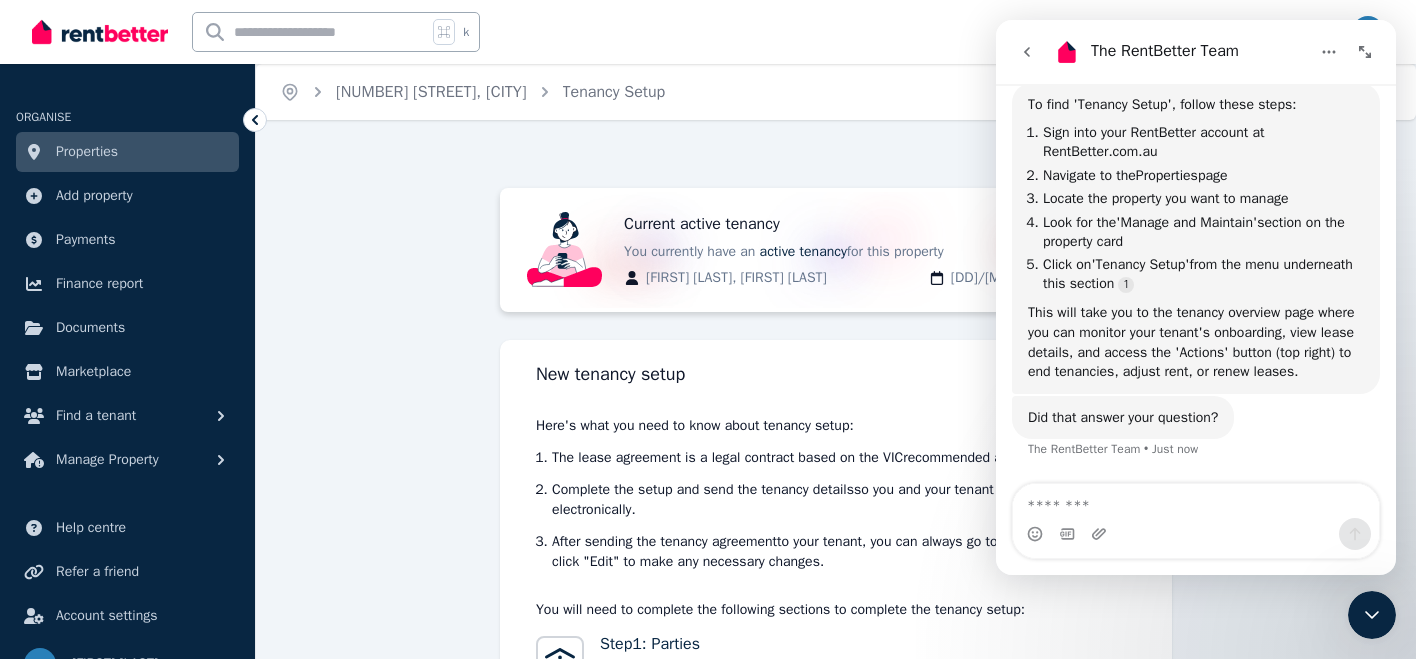 click on "Current active tenancy You currently have an   active tenancy  for this property [FIRST] [LAST], [FIRST] [LAST] [DD]/[MM]/[YYYY]   -   [DD]/[MM]/[YYYY] New tenancy setup Here's what you need to know about tenancy setup: The lease agreement is a legal contract based on the   [STATE]  recommended agreement. Complete the setup and send the tenancy details  so you and your tenant can both sign electronically . After sending the   tenancy agreement  to your tenant, you can always go to Tenancy setup and click "Edit" to make any necessary changes. You will need to complete the following sections to complete the tenancy setup: Step  1 :   Parties Enter the names and details of the tenants and property owner. Step  2 :   Payments Set the rent amount, date of first payment, details of the bond, and any early first payment if required. Step  3 :   Agreement Enter the details of the tenancy terms, party responsibilities, and any conditions imposed on the use of the property. Step  4 :   Review Next" at bounding box center [836, 619] 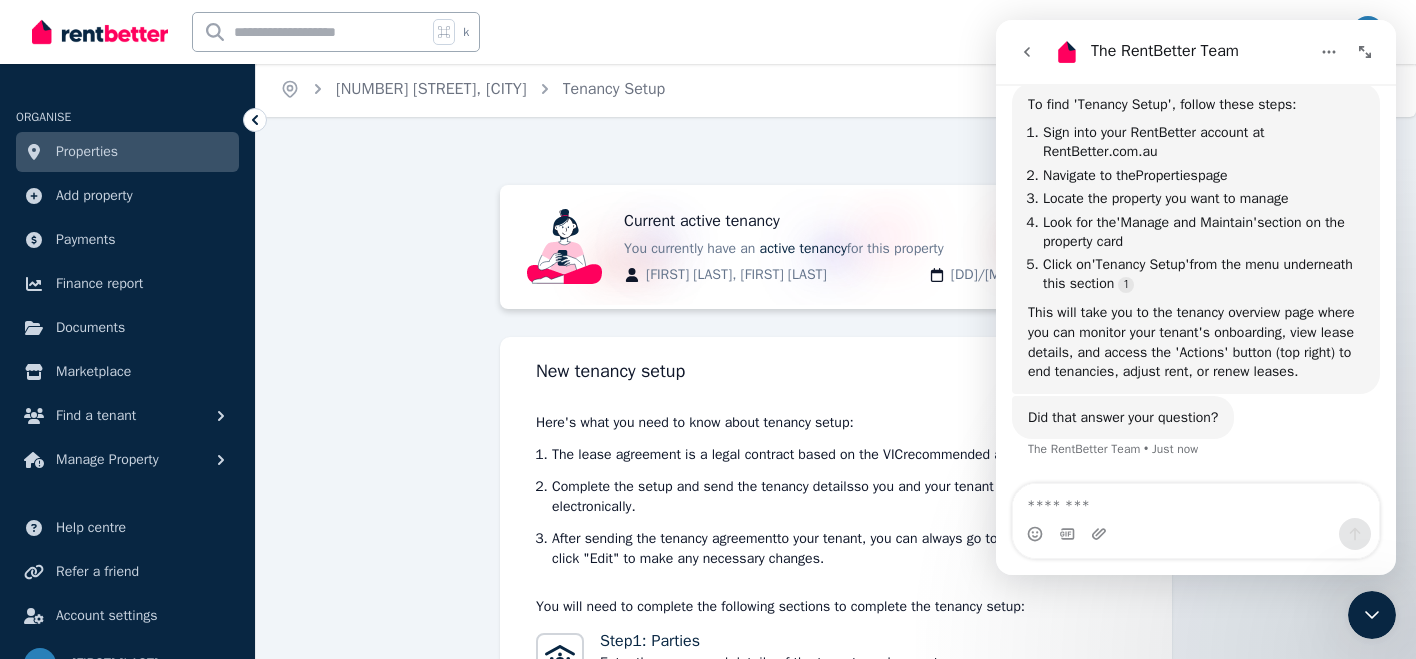 scroll, scrollTop: 0, scrollLeft: 0, axis: both 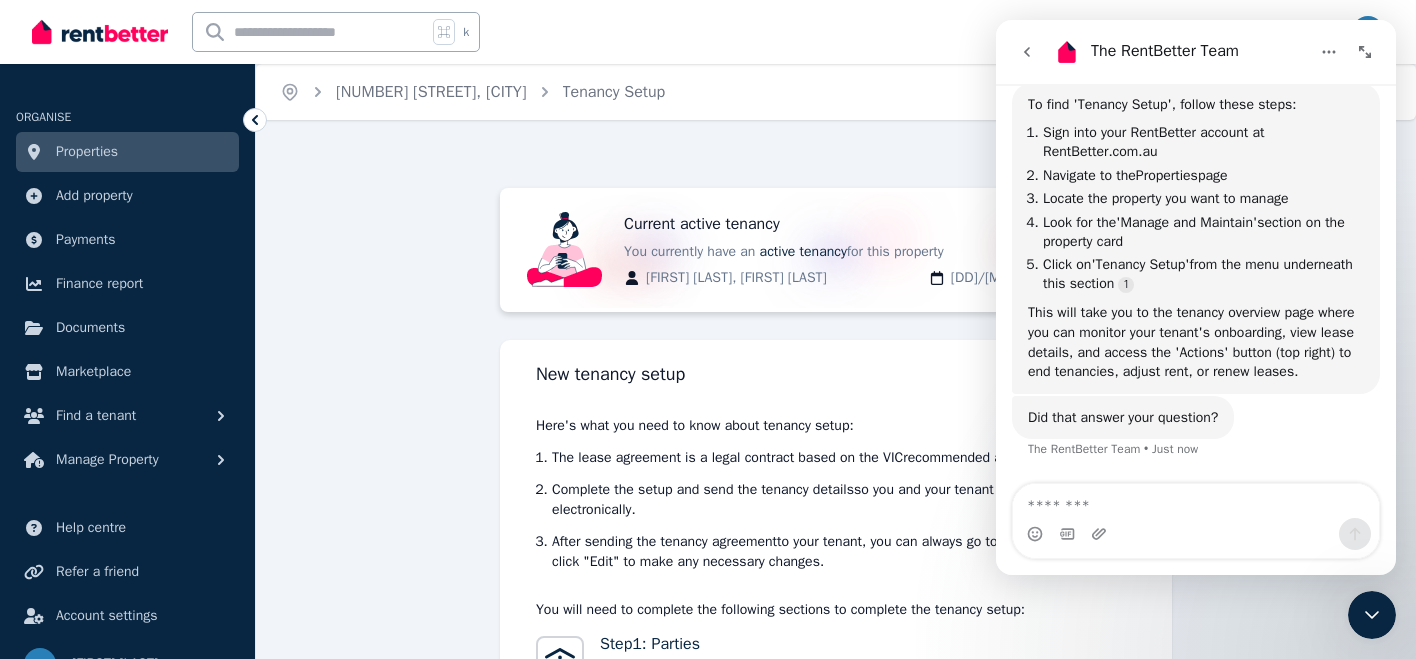 click 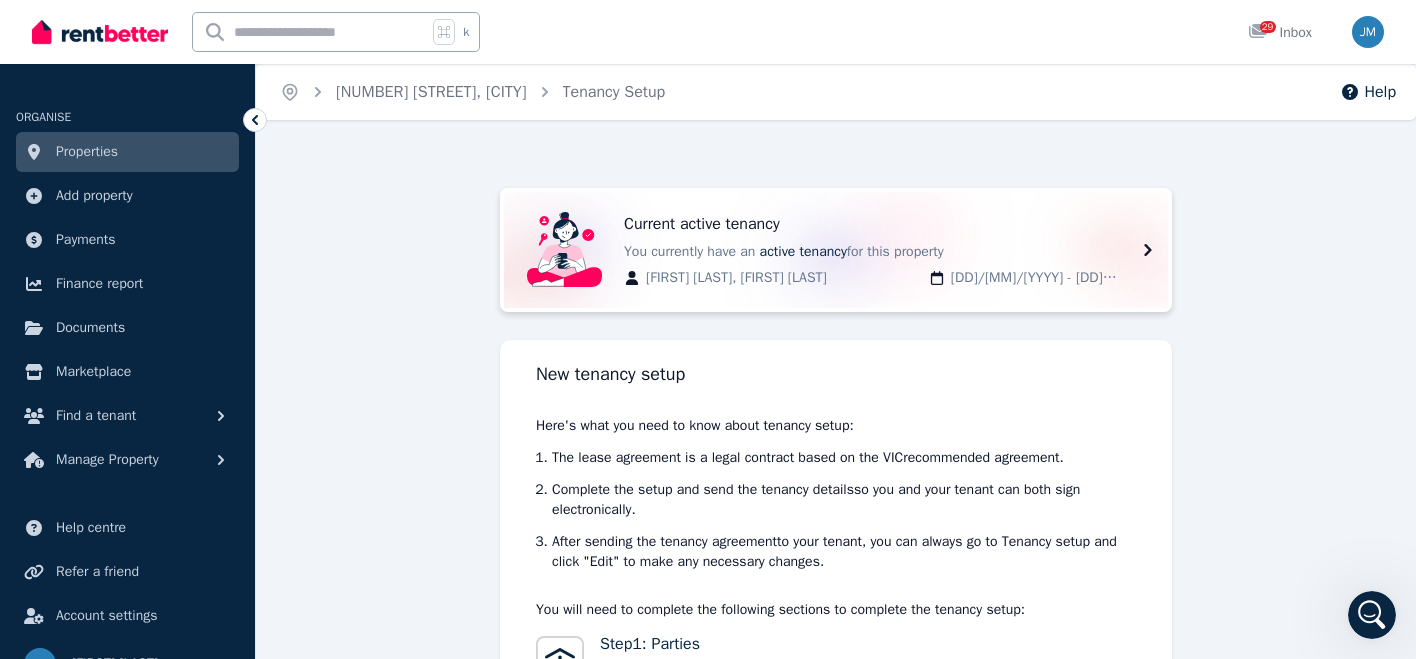 click 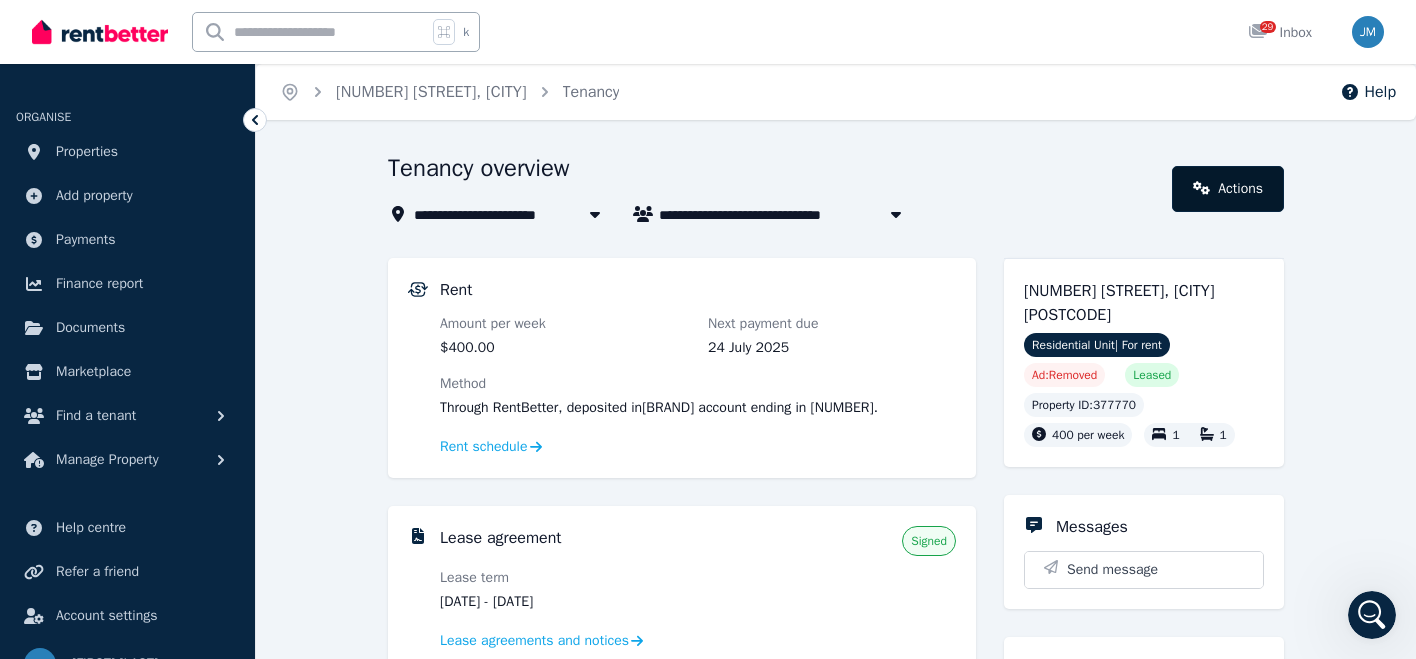 click on "Actions" at bounding box center [1228, 189] 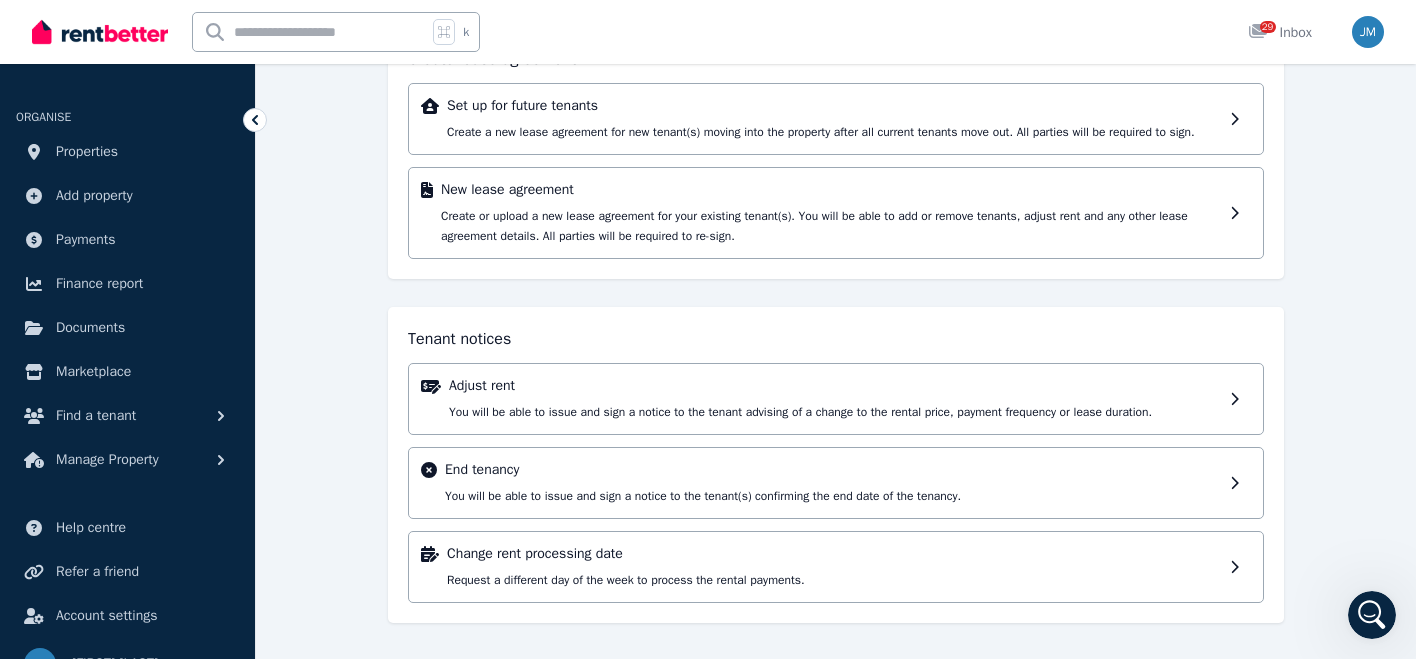 scroll, scrollTop: 201, scrollLeft: 0, axis: vertical 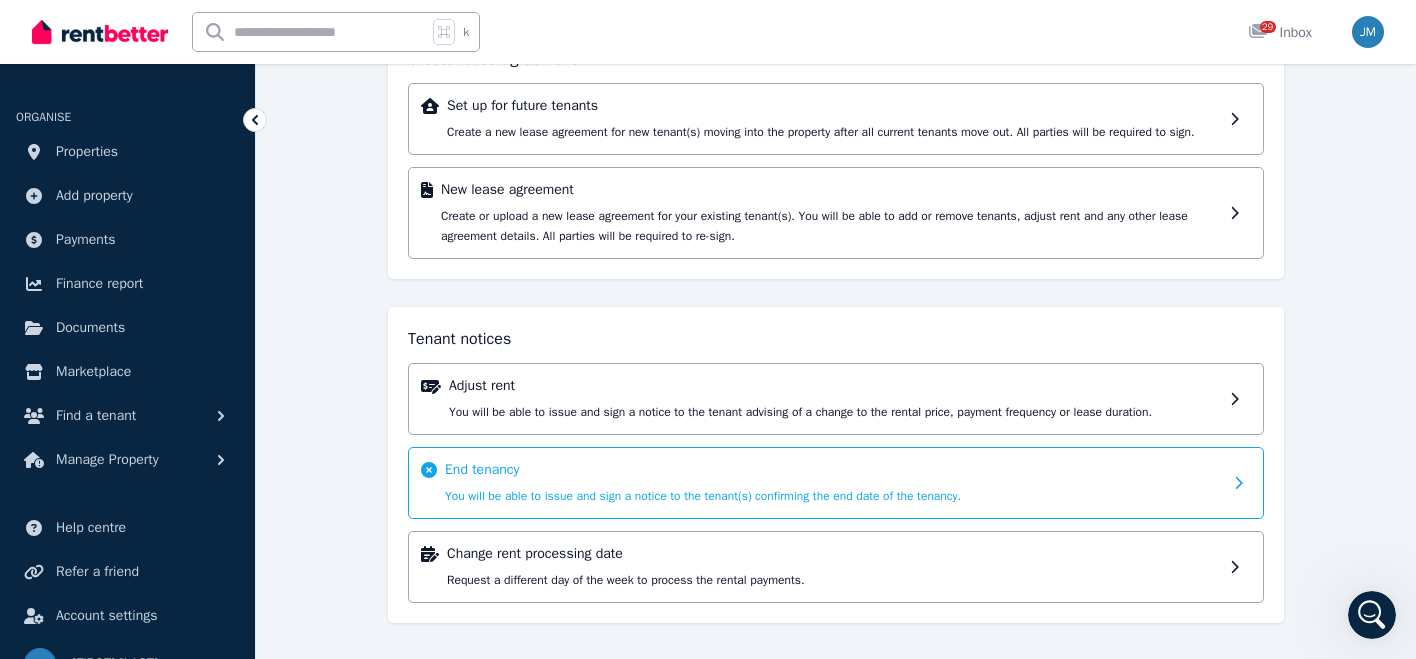 click 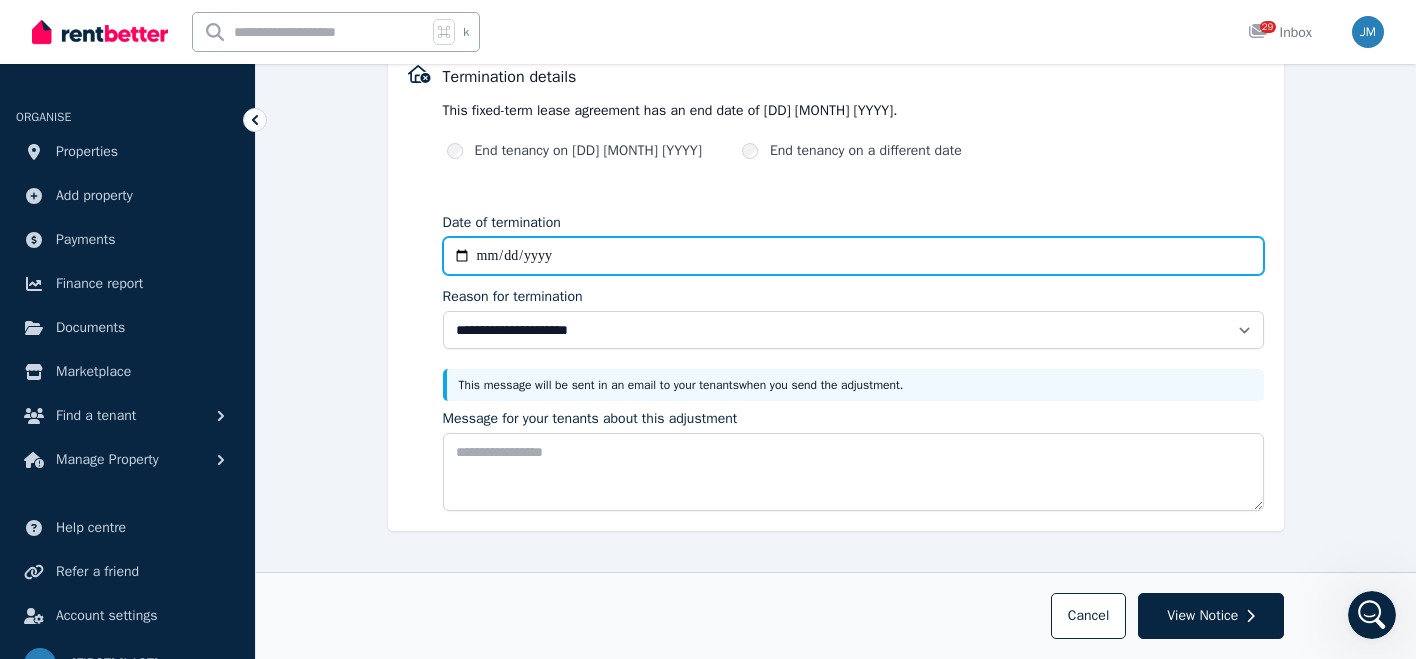 click on "Date of termination" at bounding box center (854, 256) 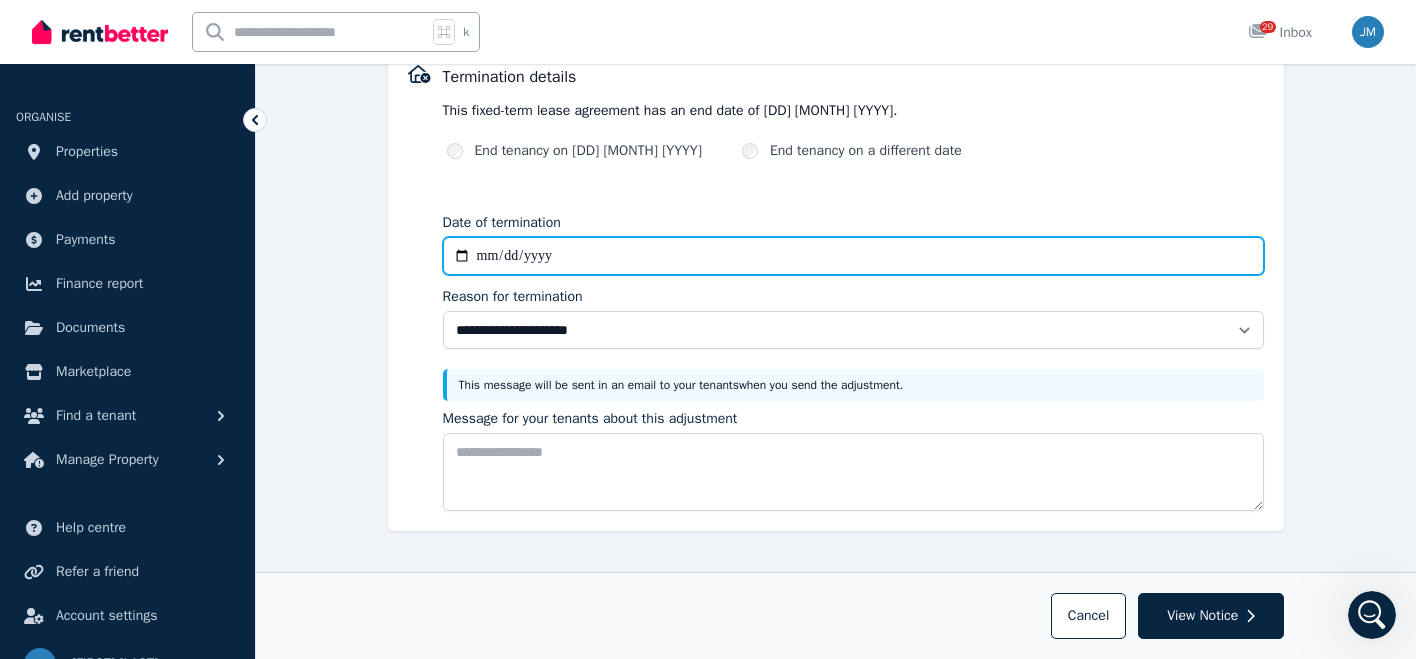 type on "**********" 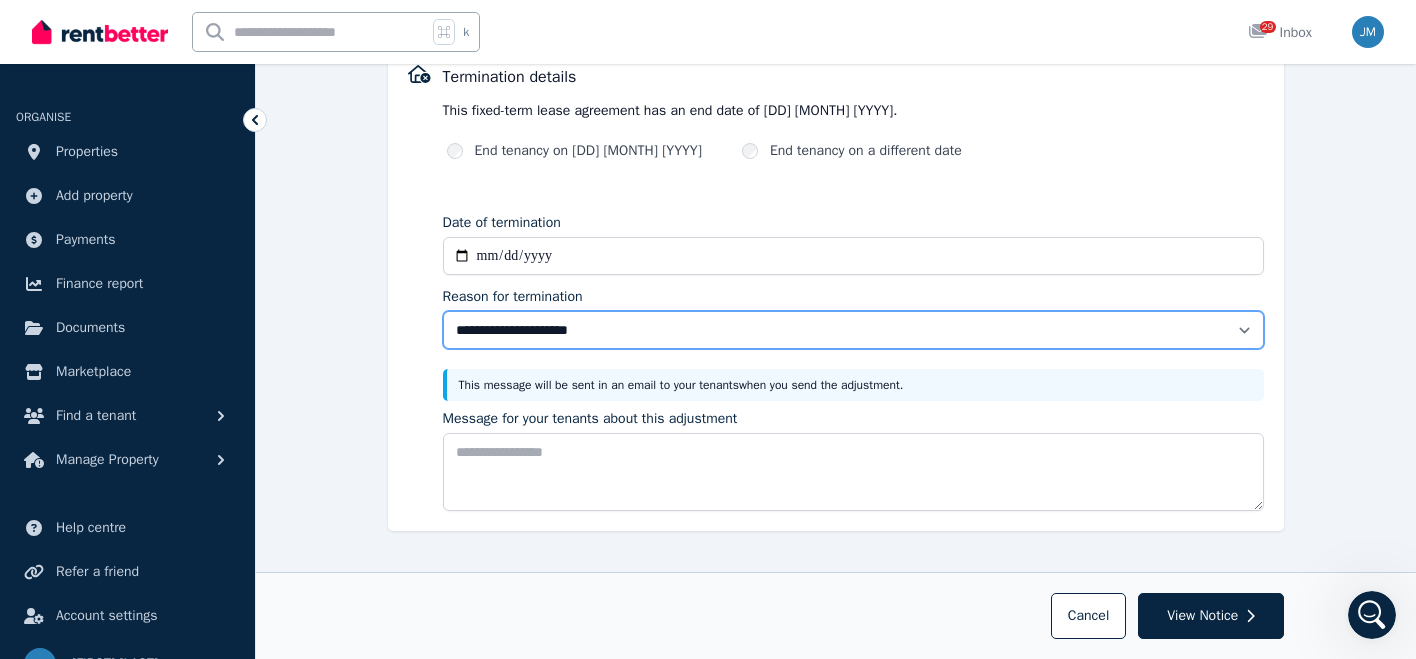 click on "**********" at bounding box center [854, 330] 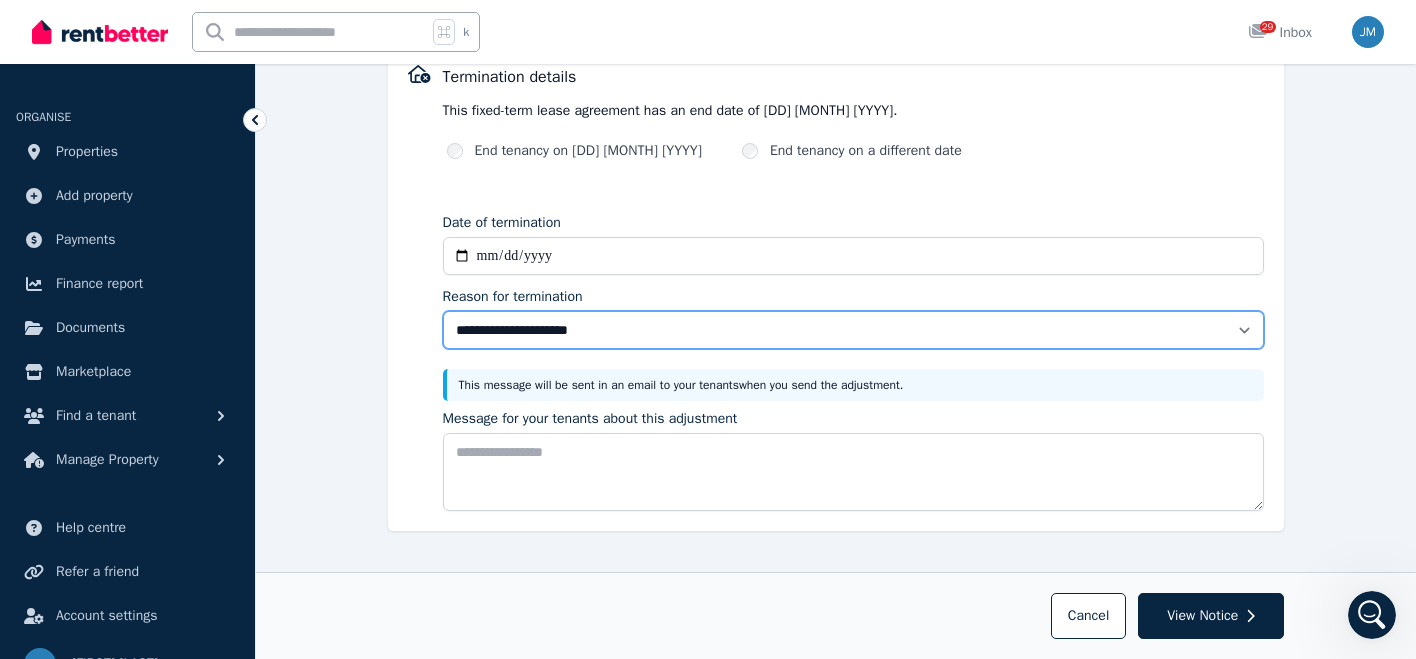select on "**********" 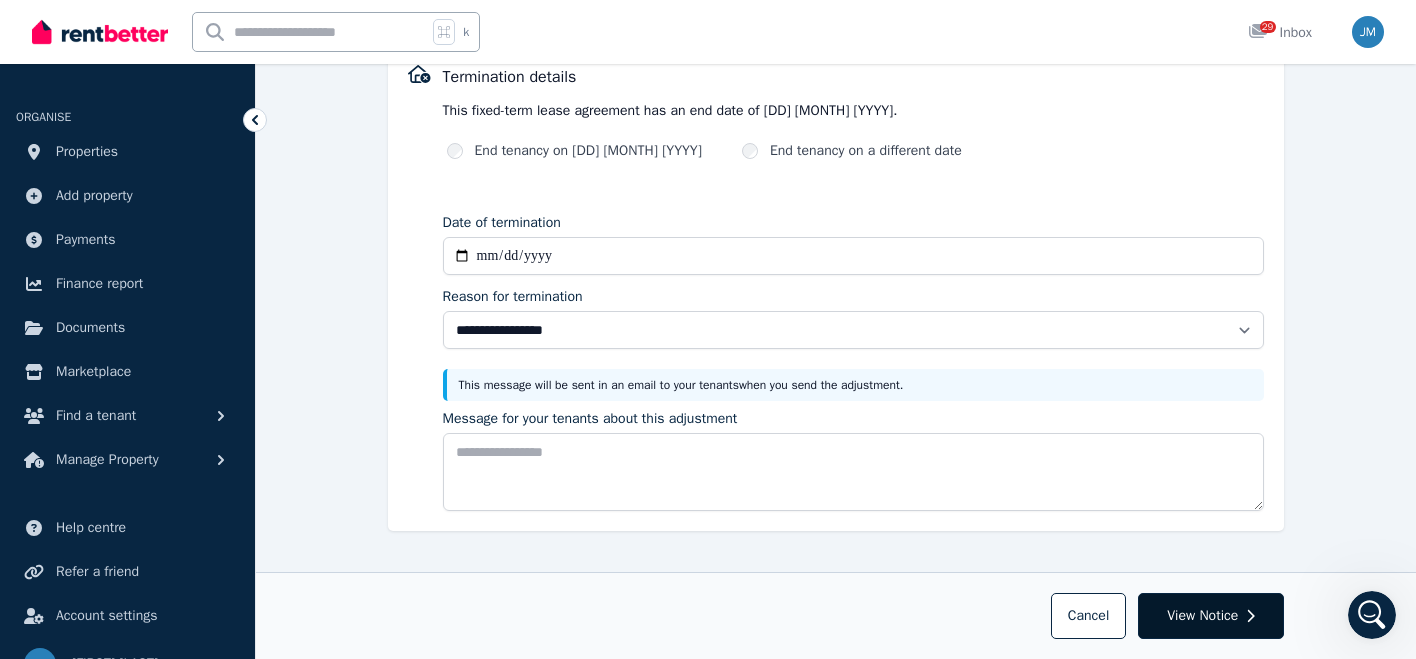 click on "View Notice" at bounding box center (1202, 616) 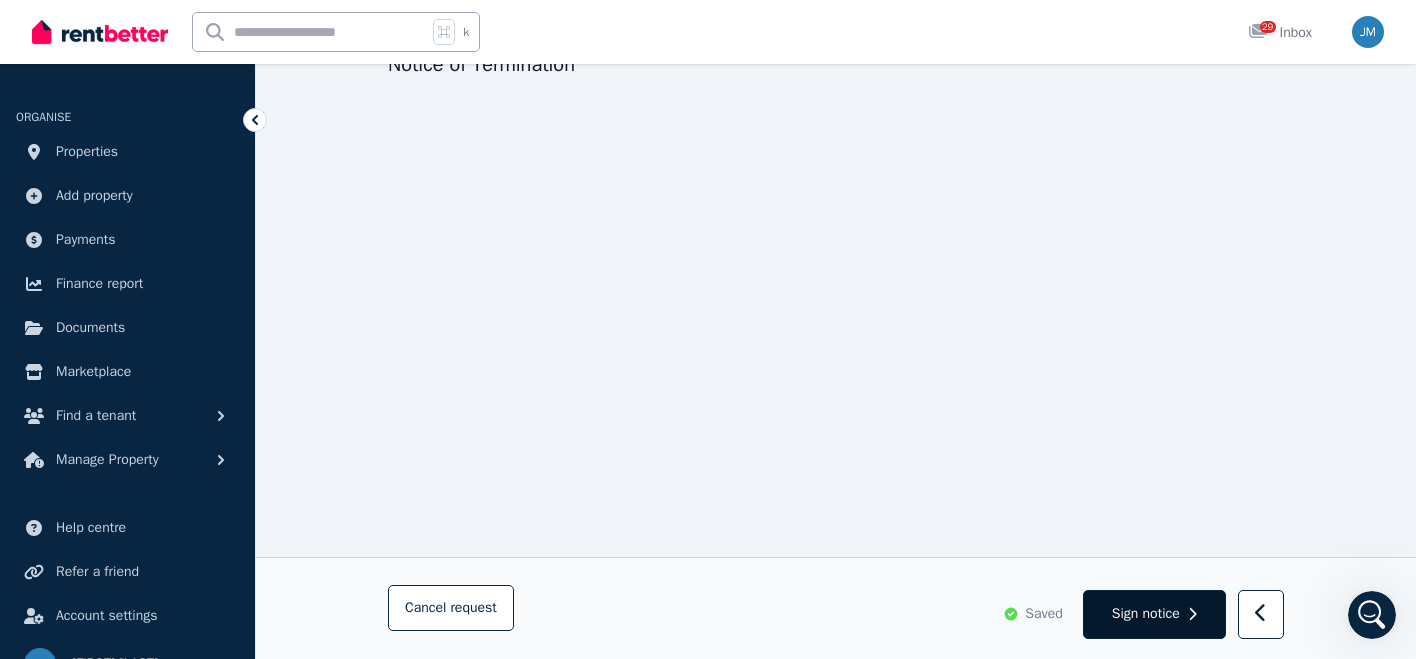 scroll, scrollTop: 163, scrollLeft: 0, axis: vertical 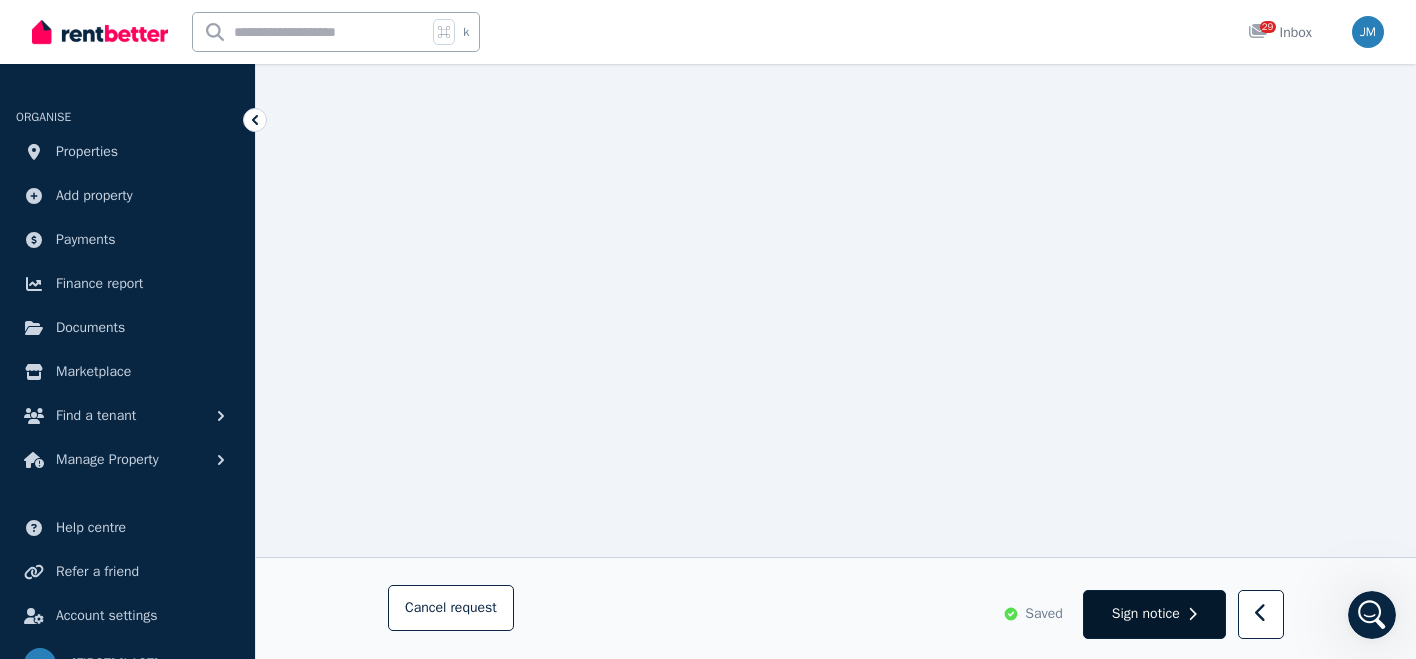click on "Sign notice" at bounding box center (1146, 614) 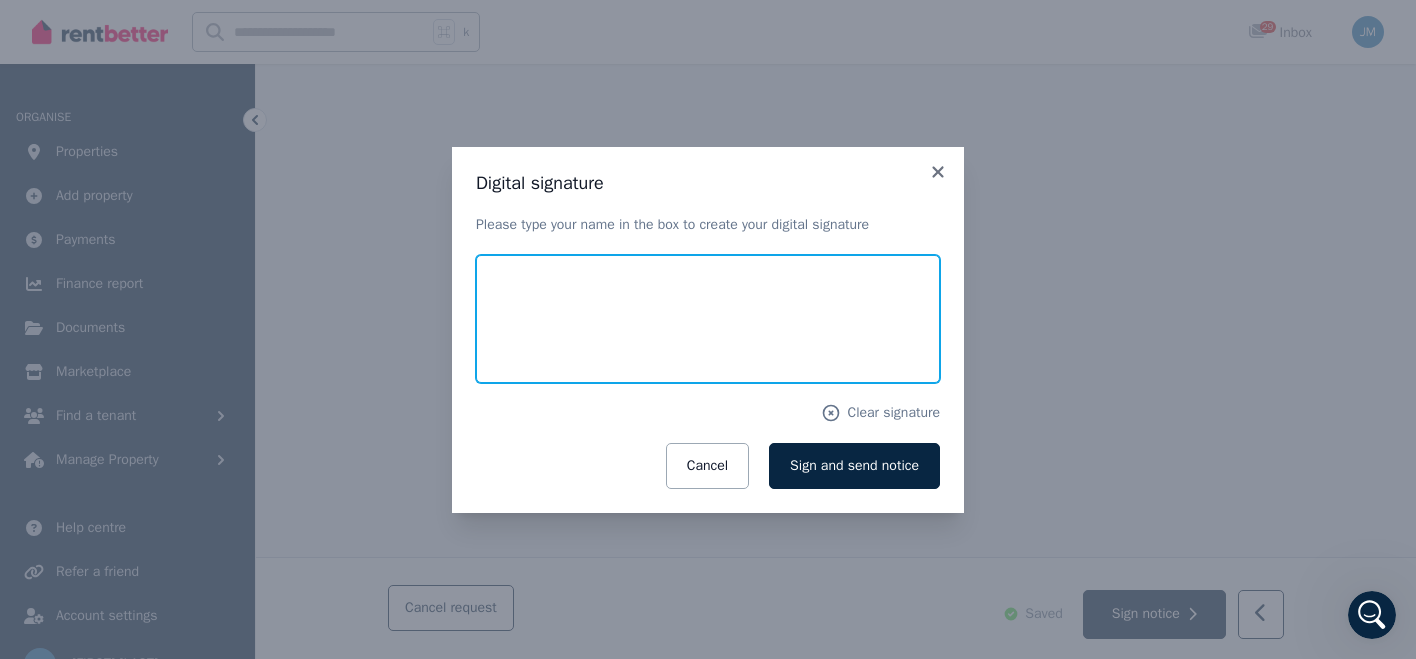 click at bounding box center (708, 319) 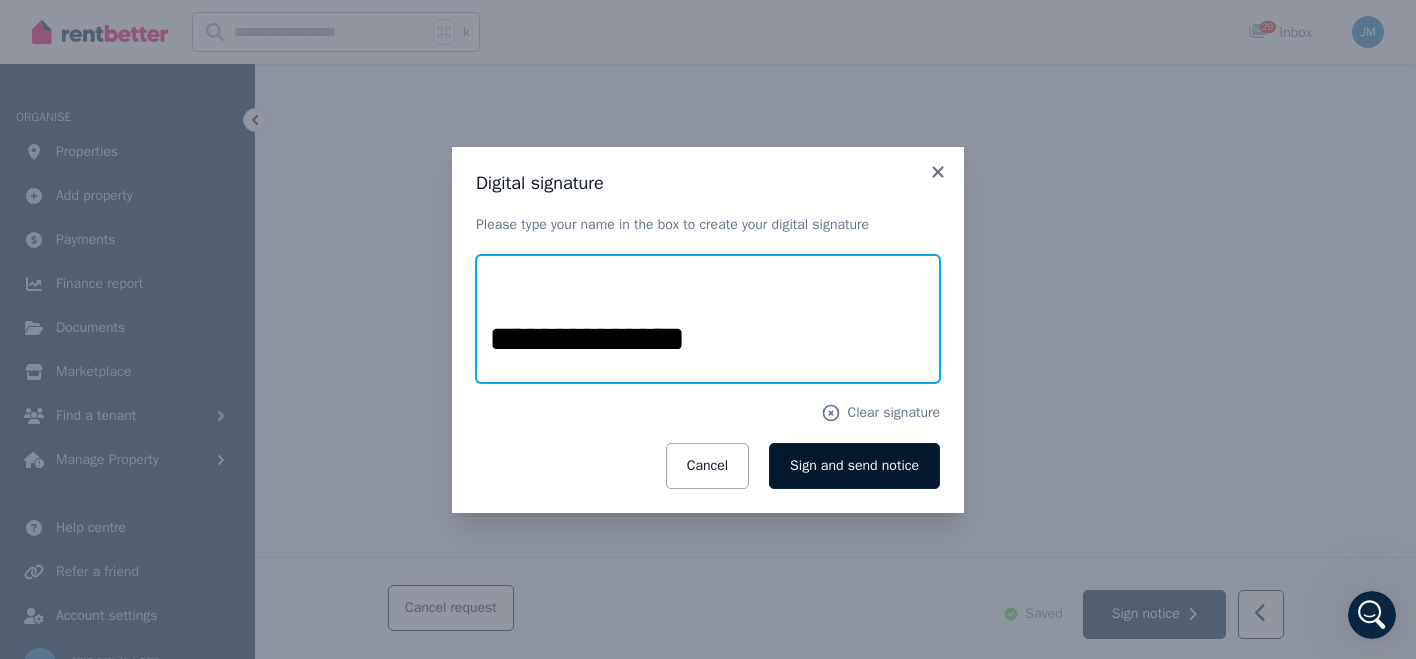 type on "**********" 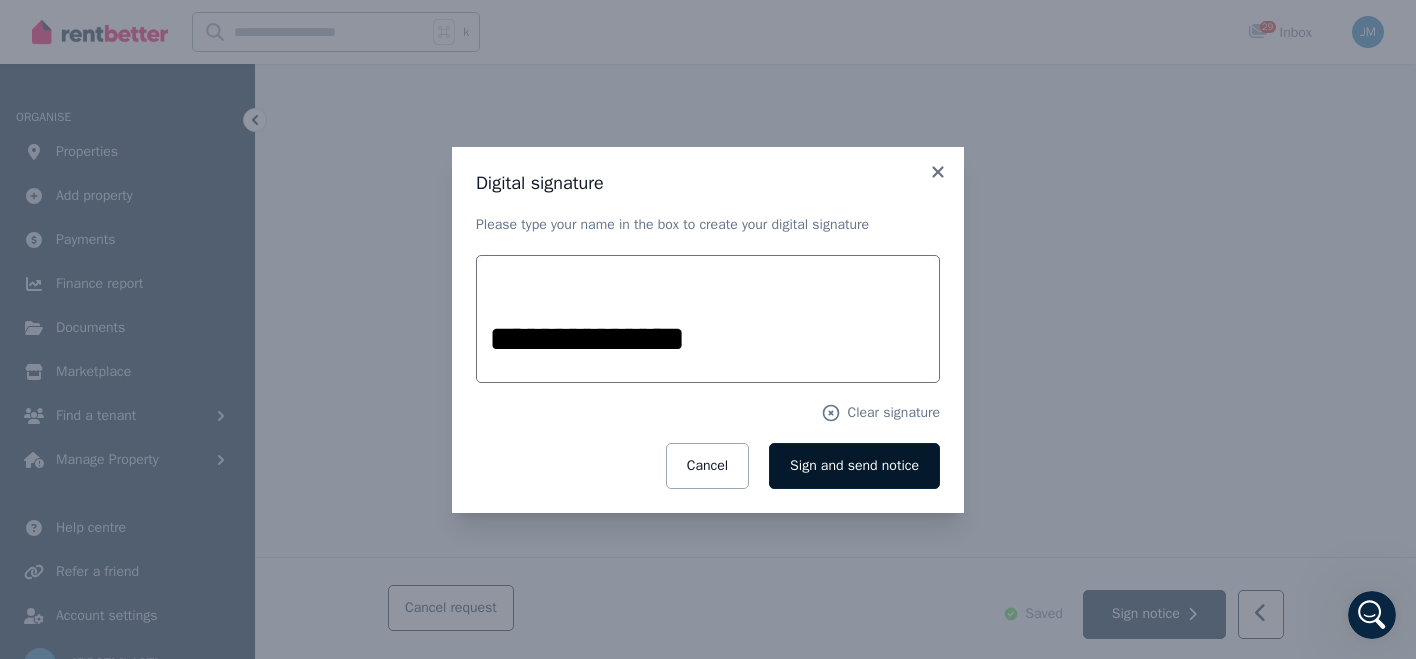 click on "Sign and send notice" at bounding box center [854, 466] 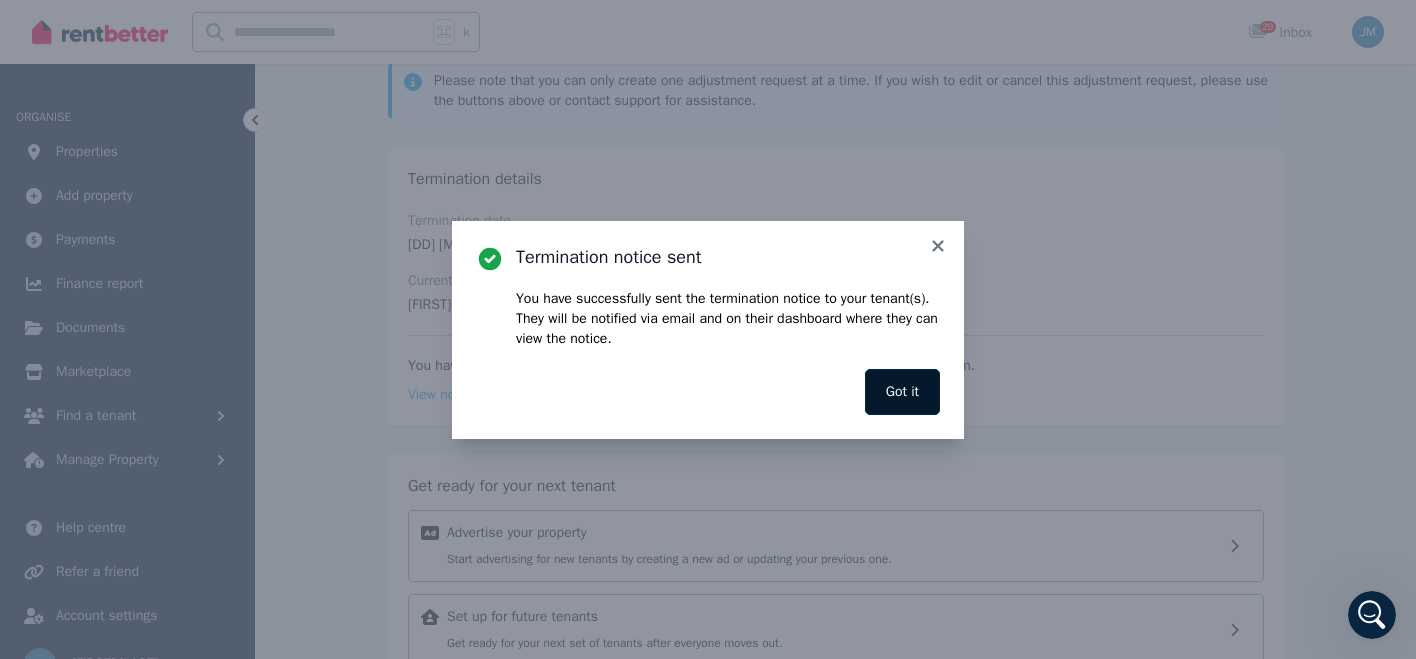 click on "Got it" at bounding box center (902, 392) 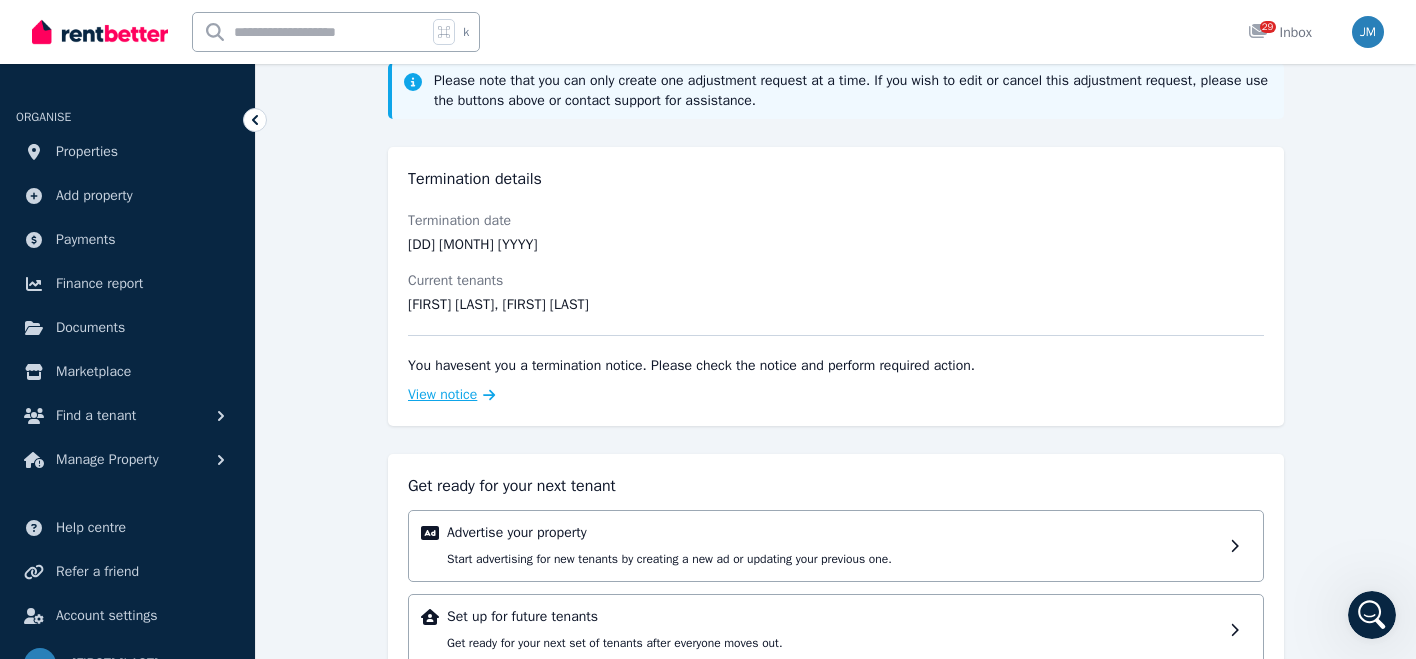 click on "View notice" at bounding box center (442, 395) 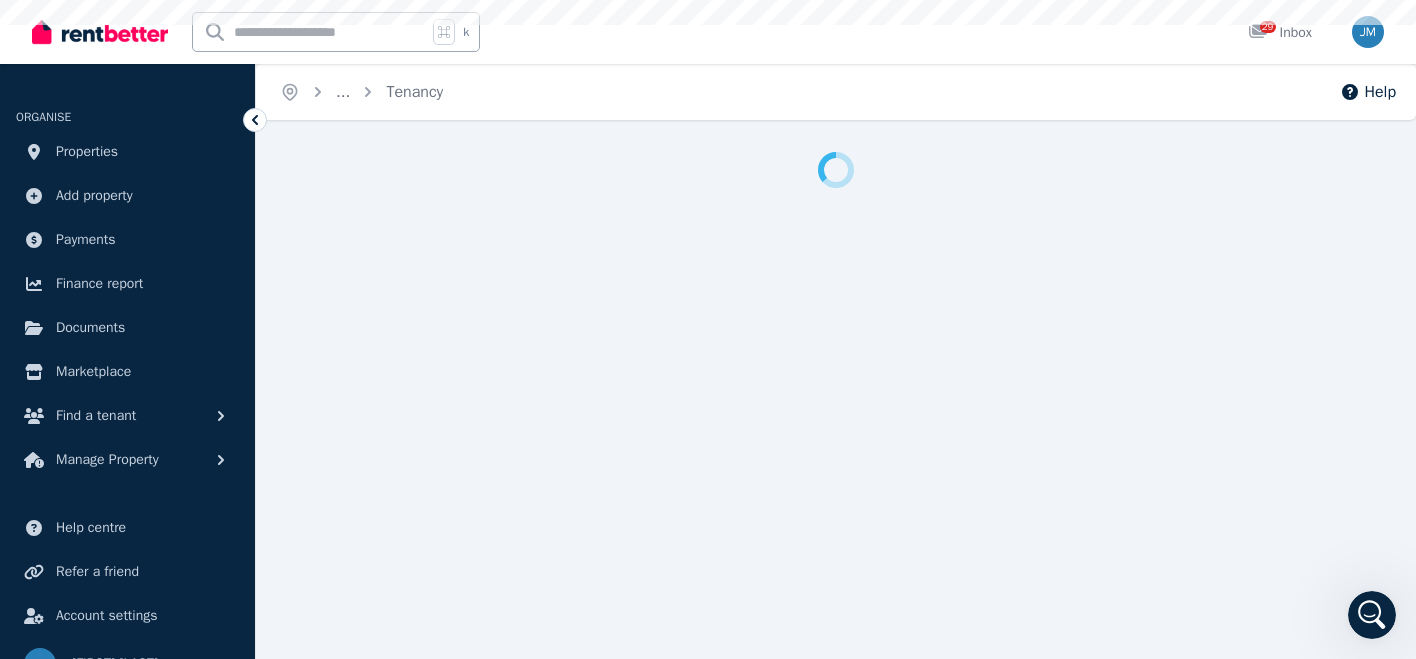 scroll, scrollTop: 0, scrollLeft: 0, axis: both 